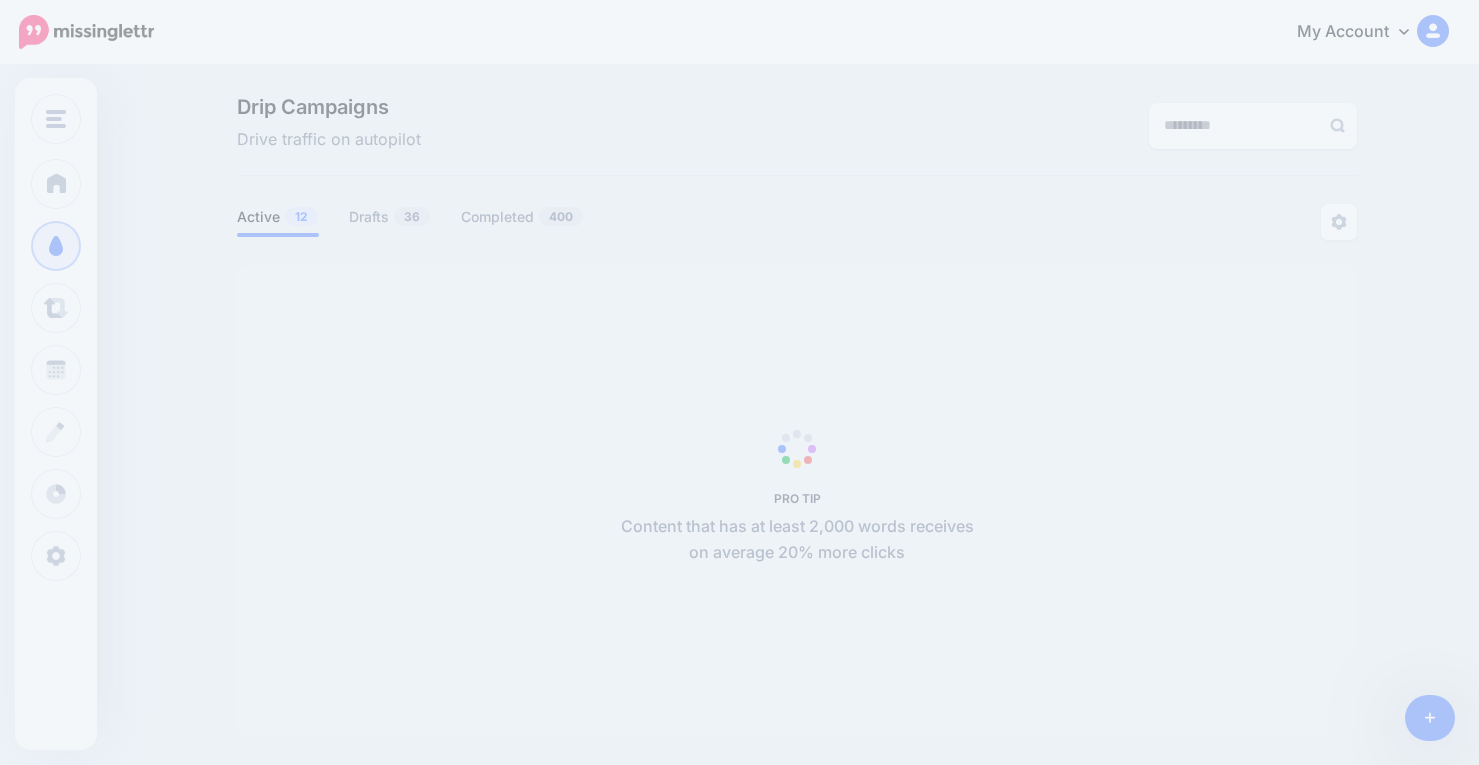 scroll, scrollTop: 0, scrollLeft: 0, axis: both 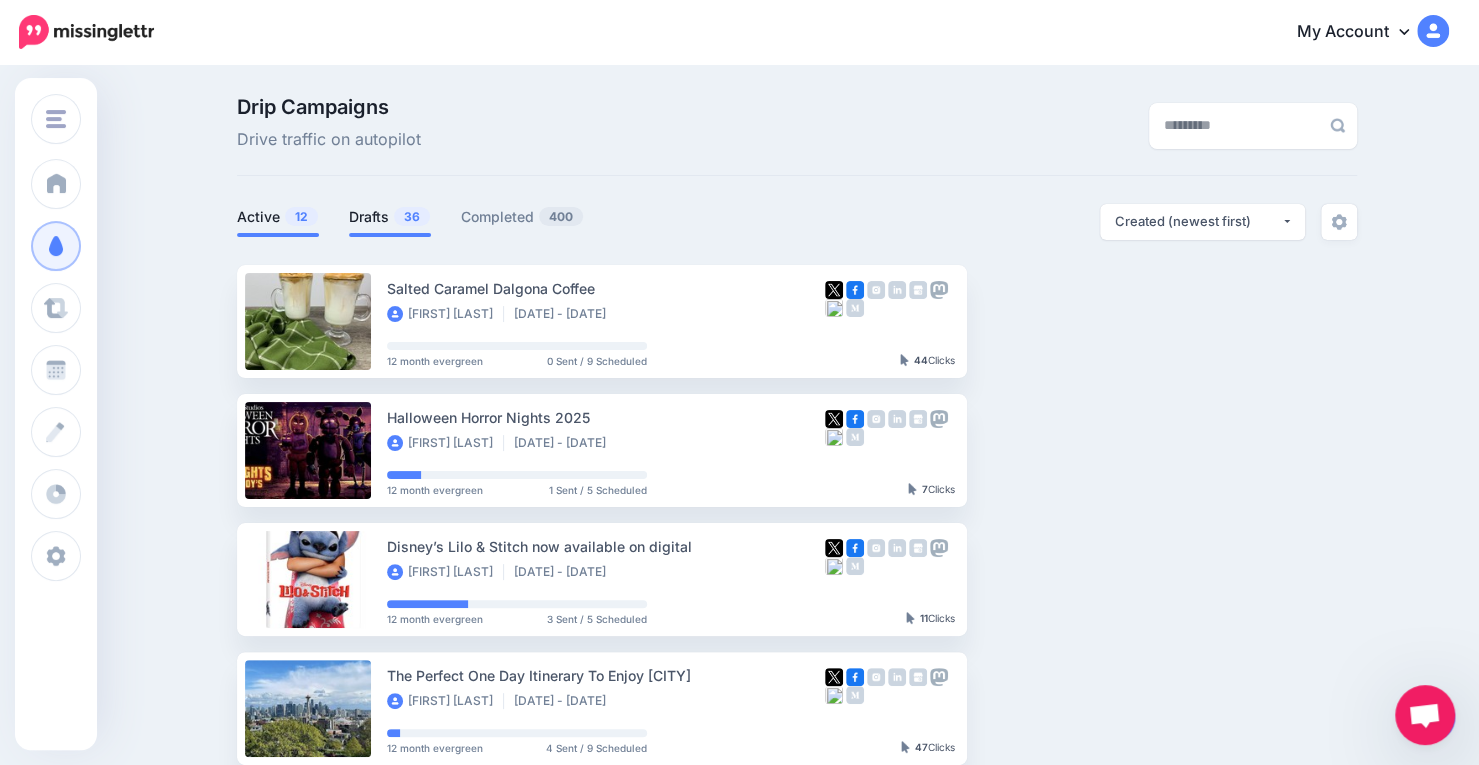 click on "Drafts  36" at bounding box center [390, 217] 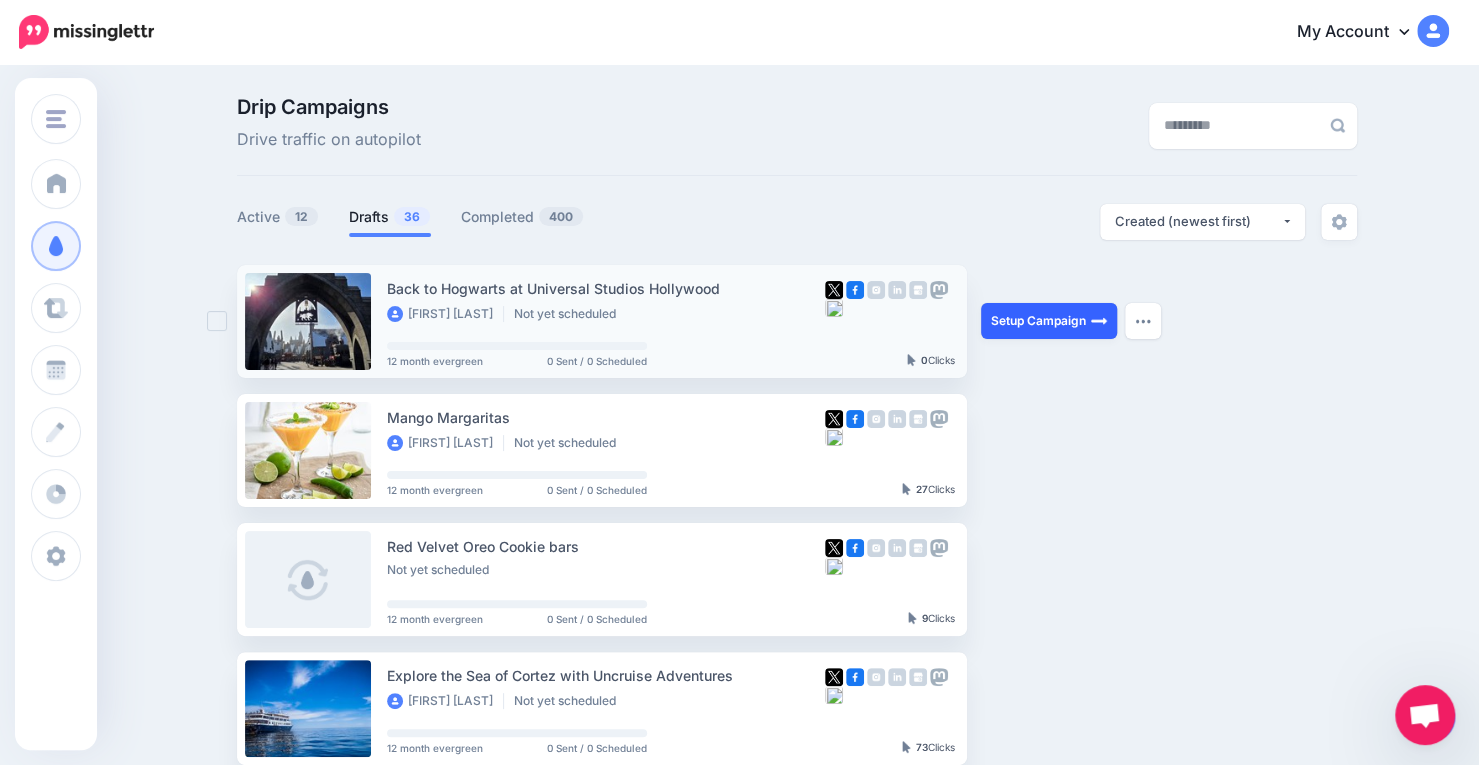 click on "Setup Campaign" at bounding box center (1049, 321) 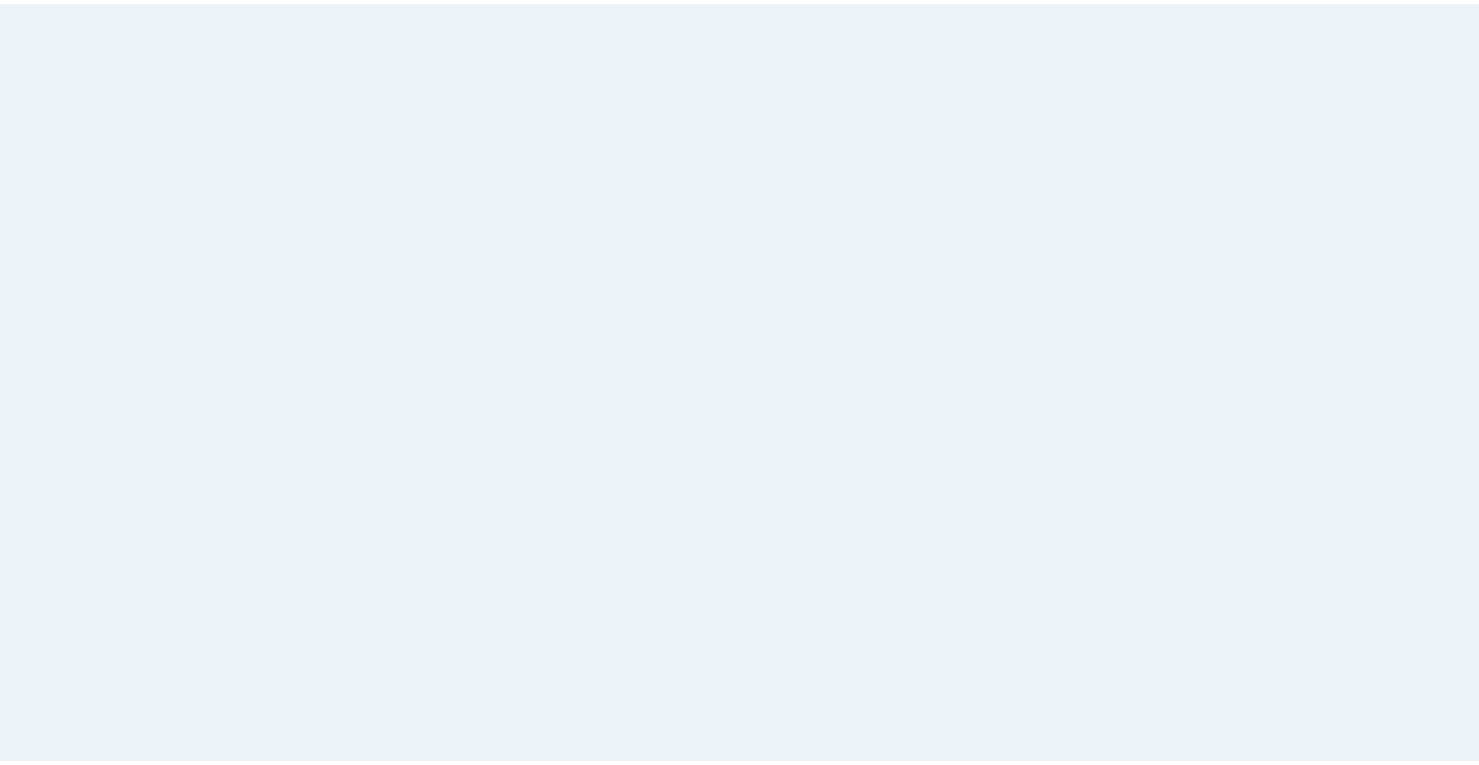 scroll, scrollTop: 0, scrollLeft: 0, axis: both 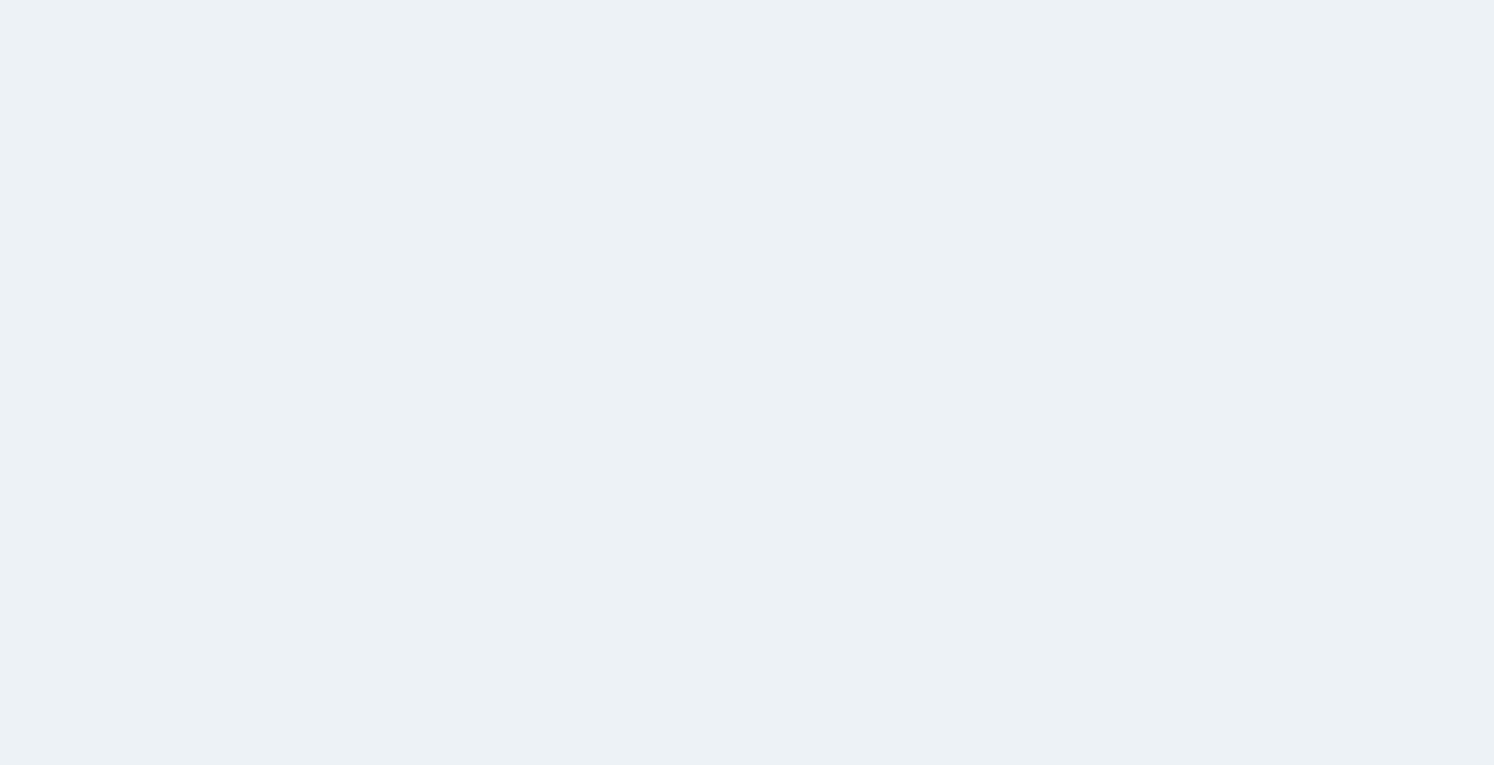 click on "Select Media" at bounding box center [872, 329] 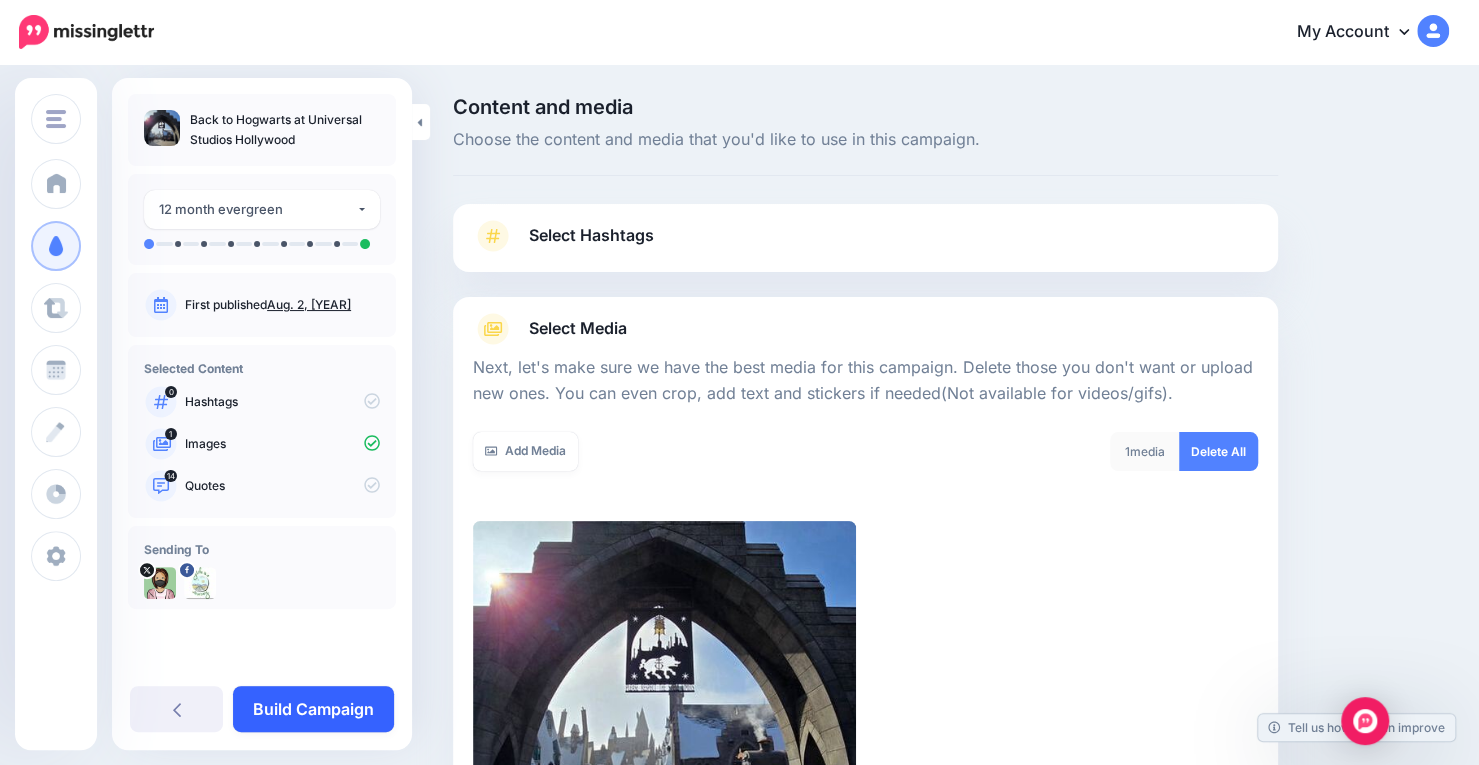 click on "Build Campaign" at bounding box center (313, 709) 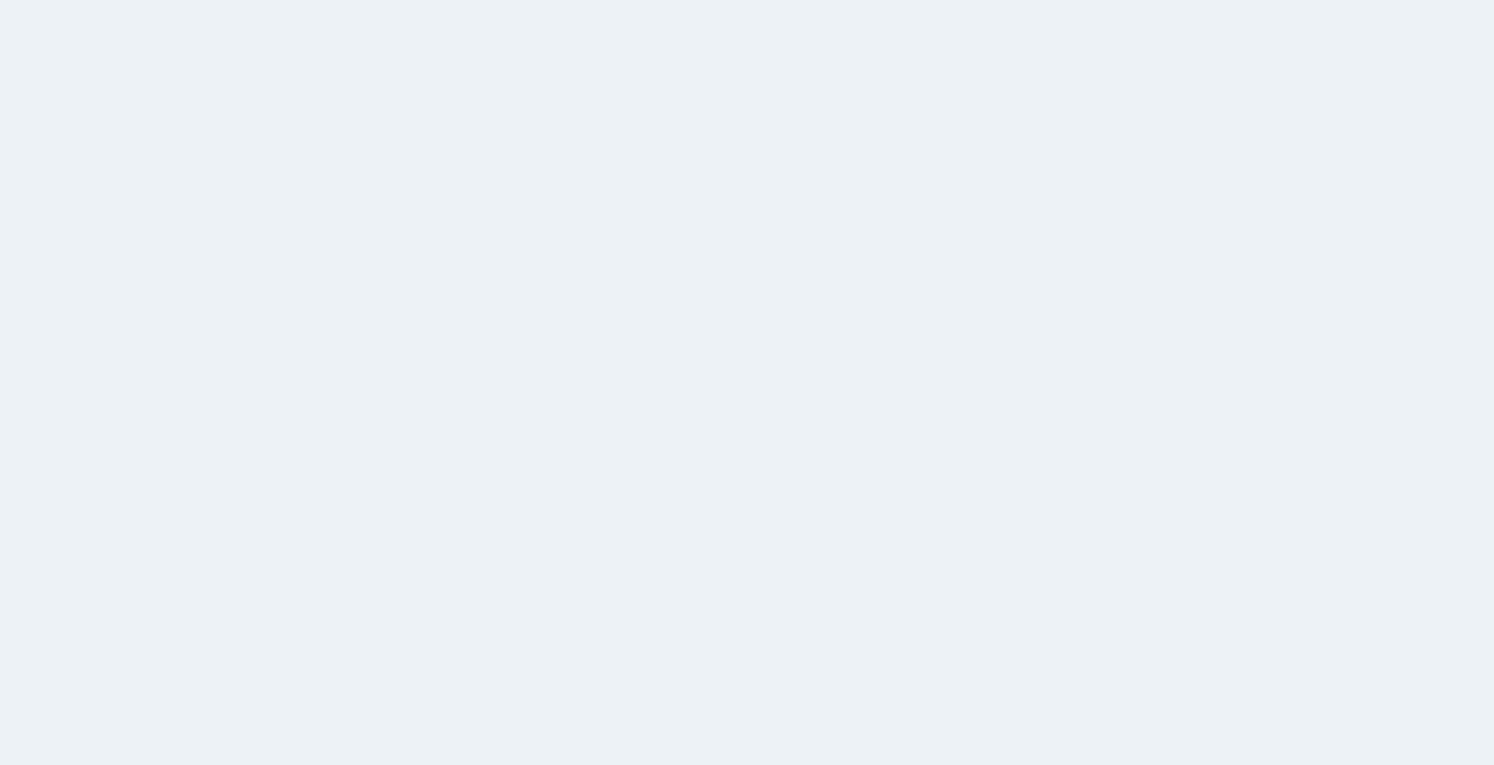 scroll, scrollTop: 0, scrollLeft: 0, axis: both 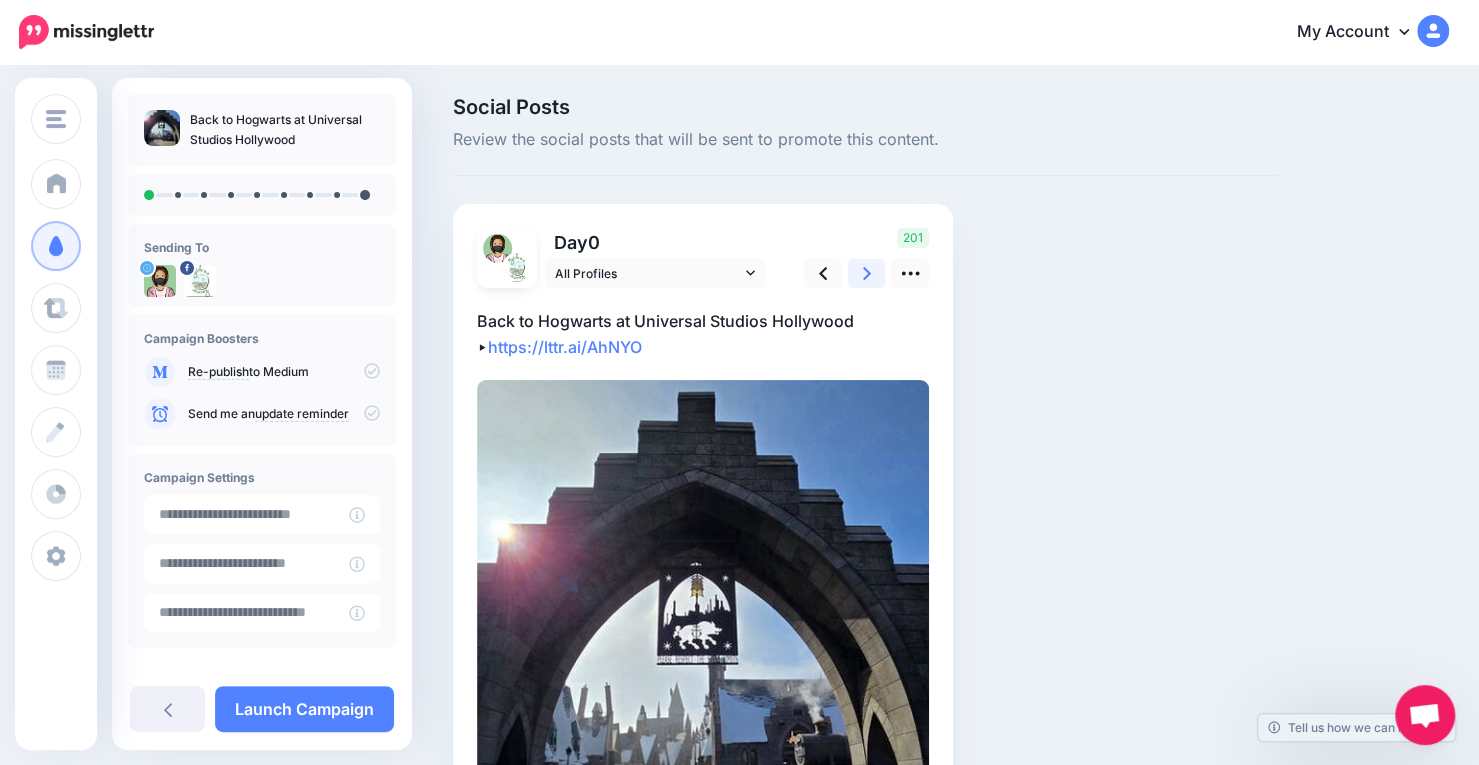 click at bounding box center [867, 273] 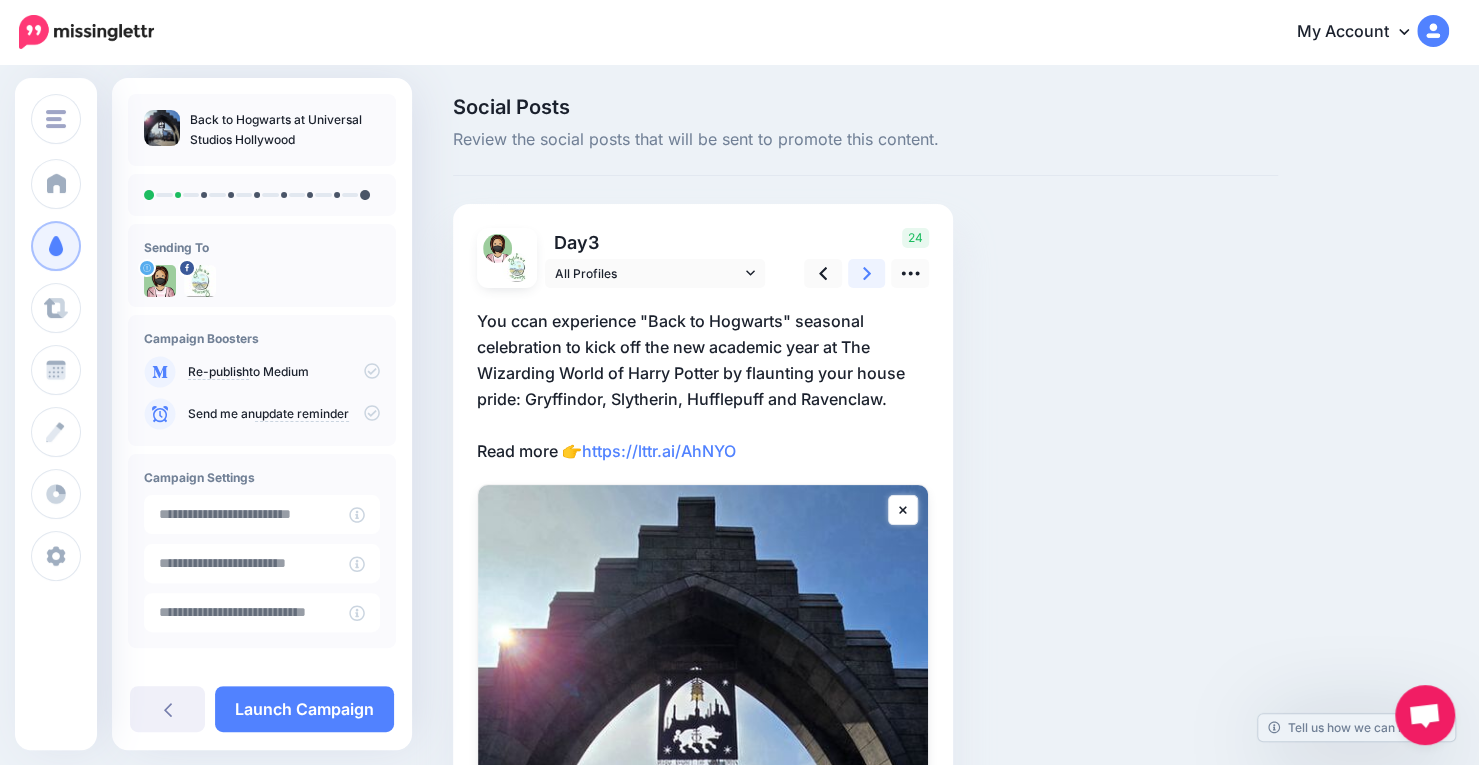 click at bounding box center [867, 273] 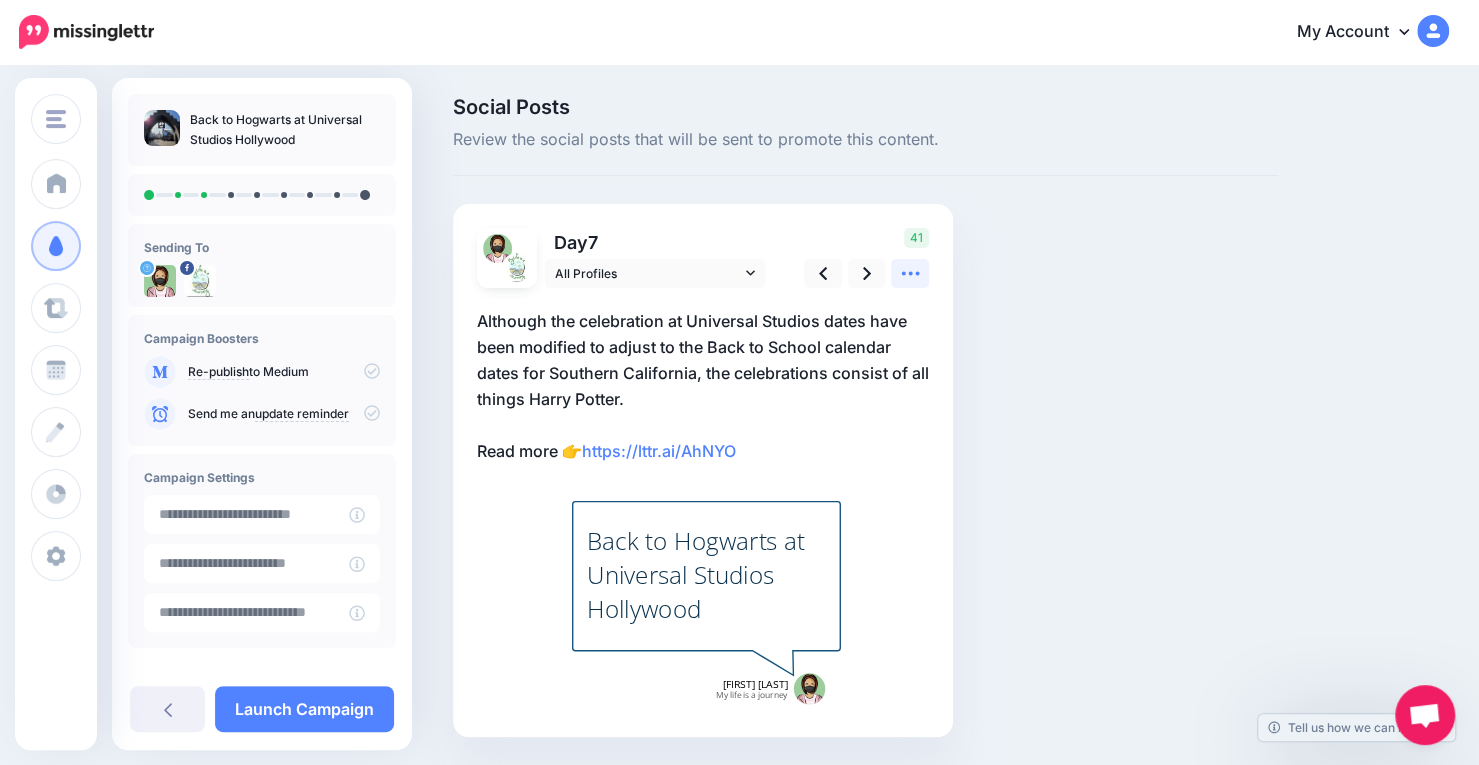 click 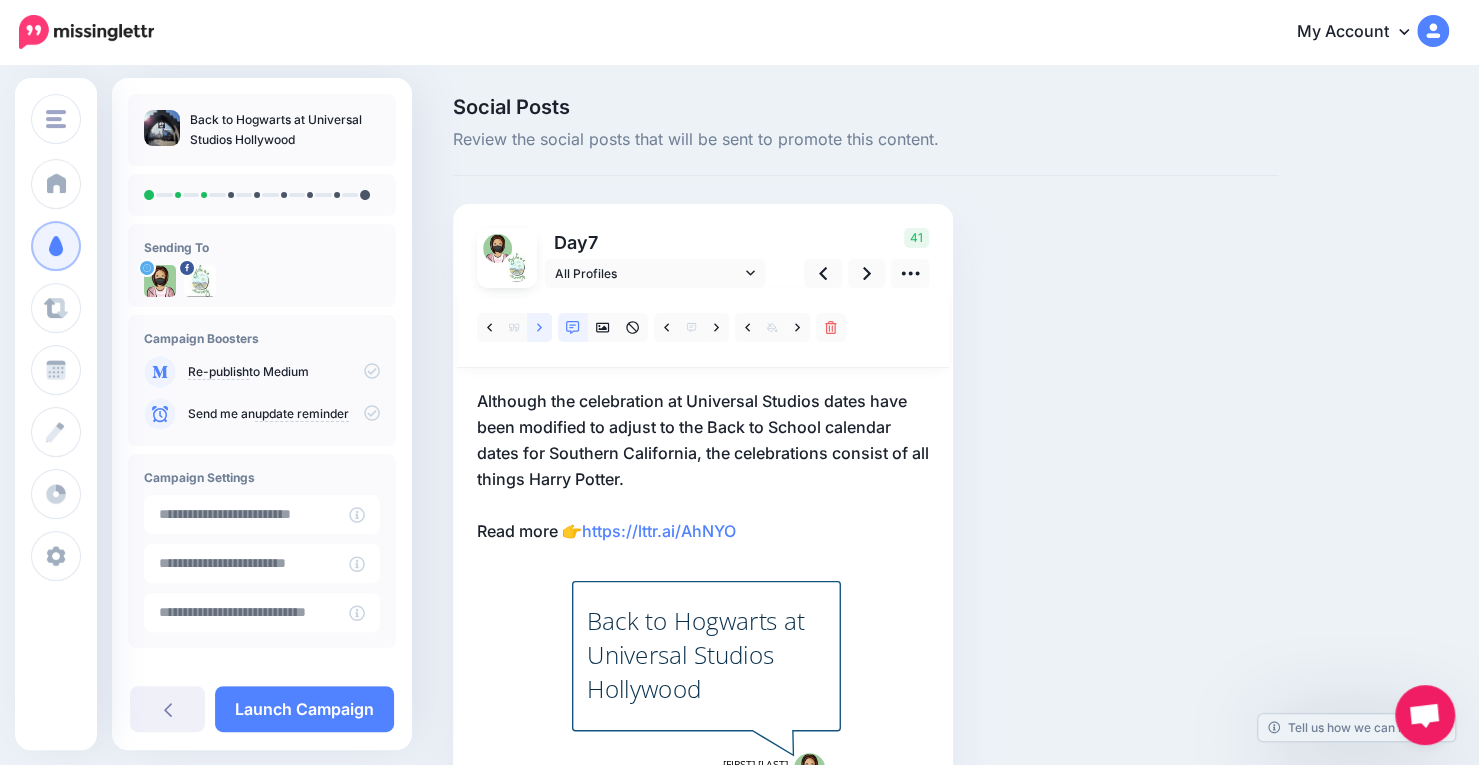 click 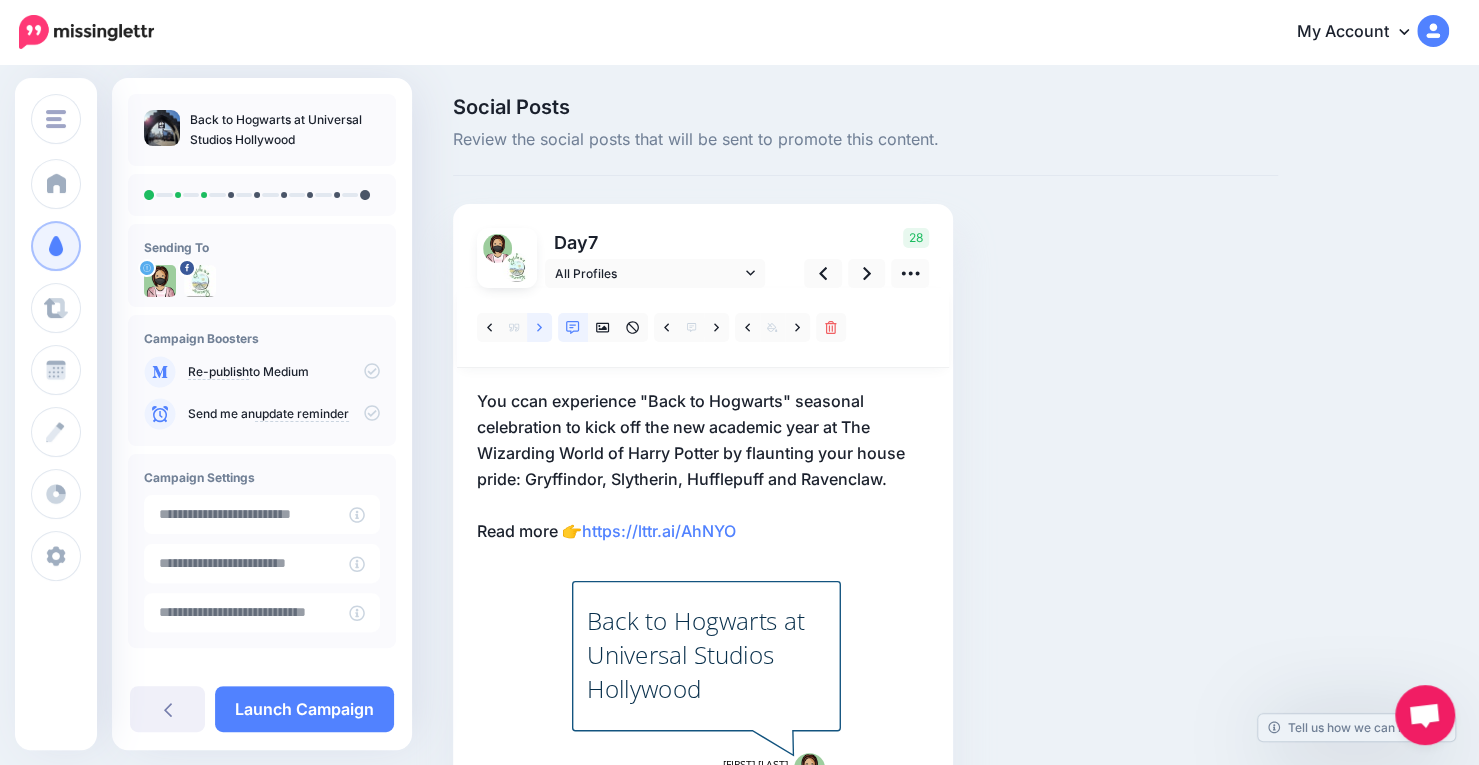 click 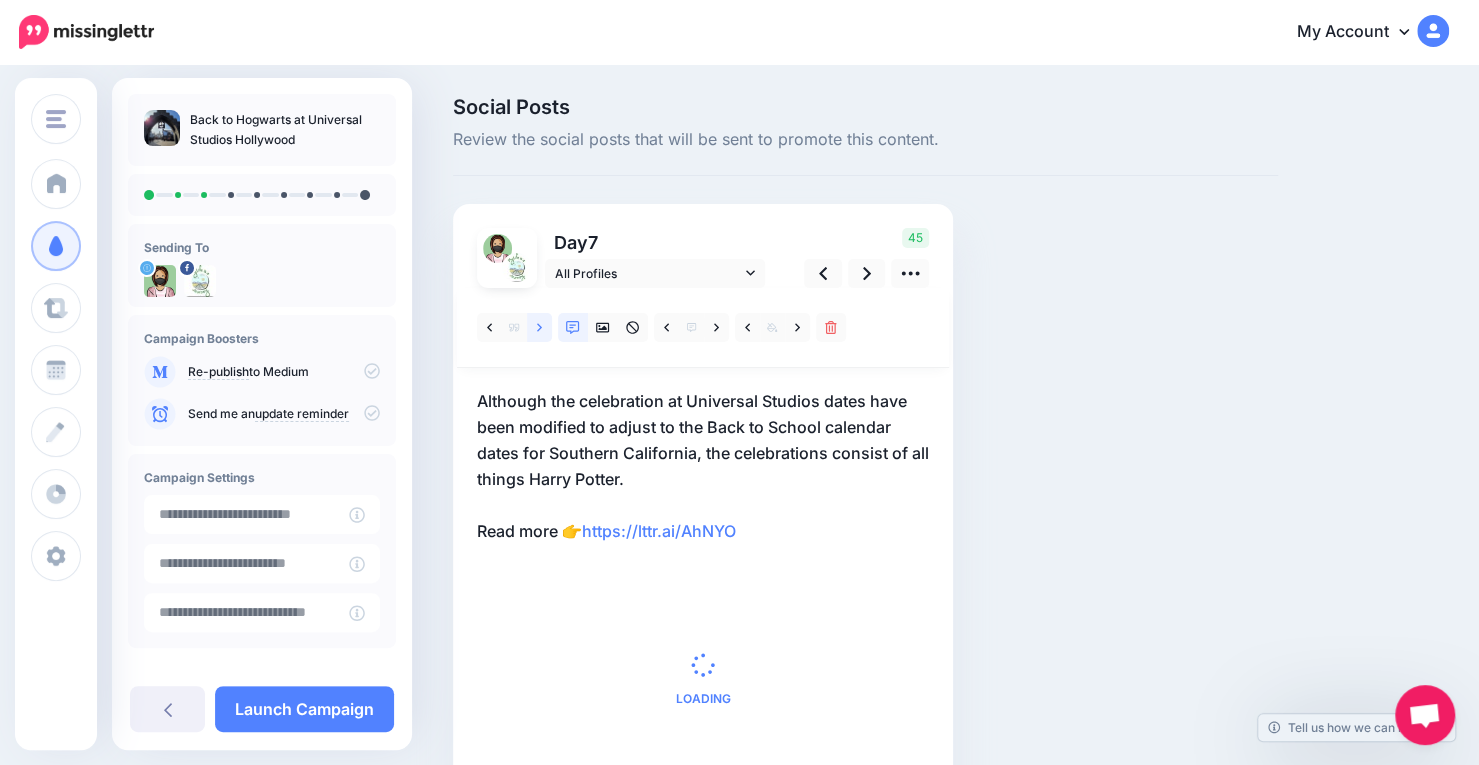 click 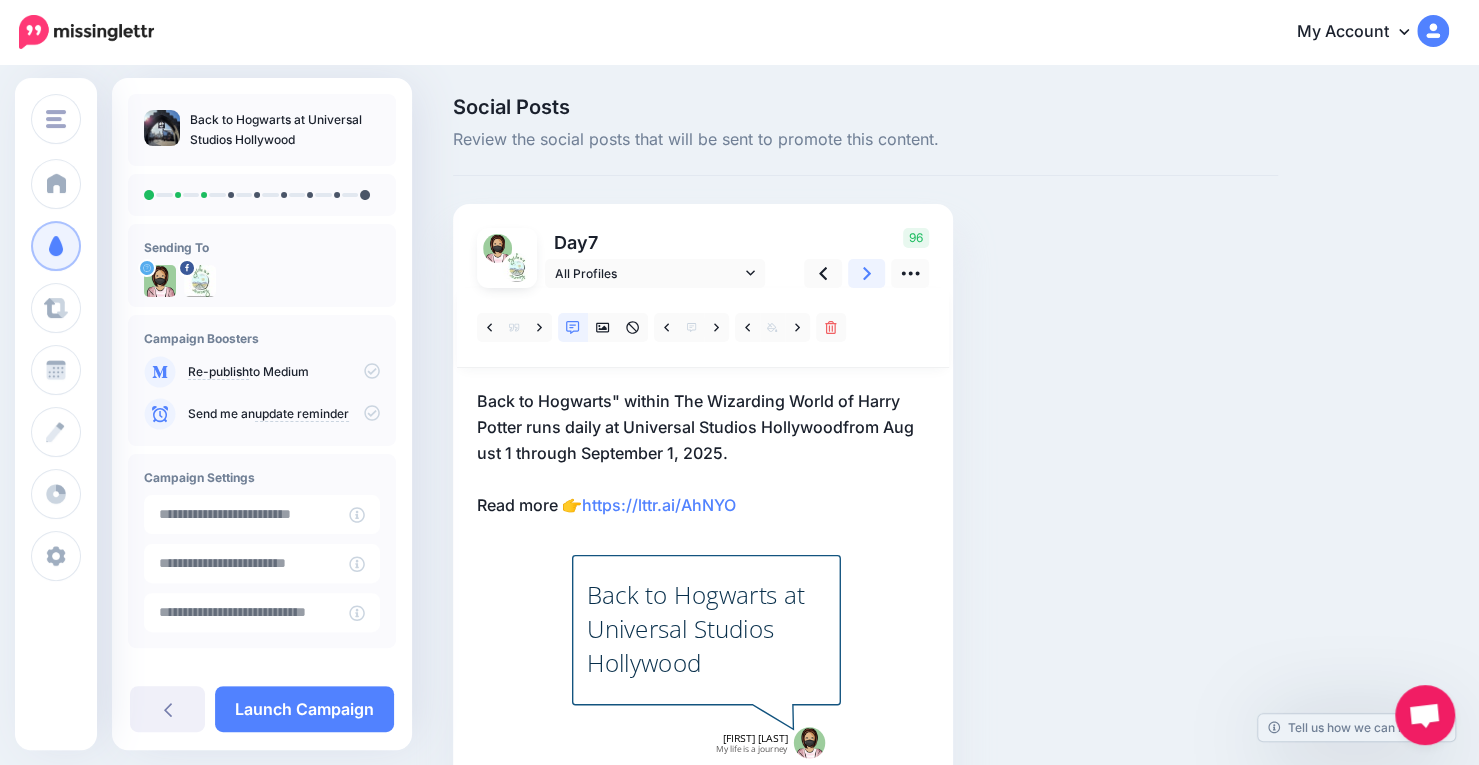 click 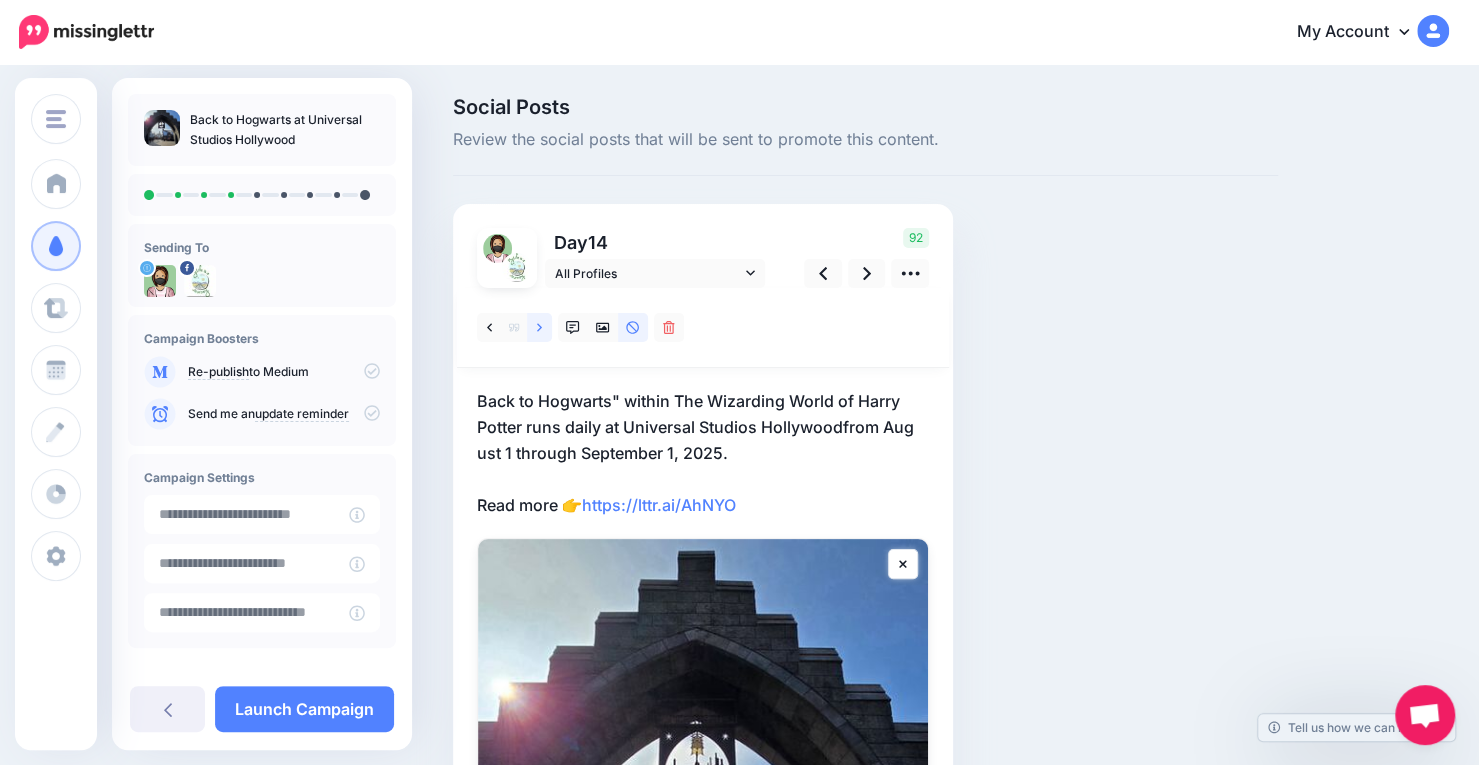 click 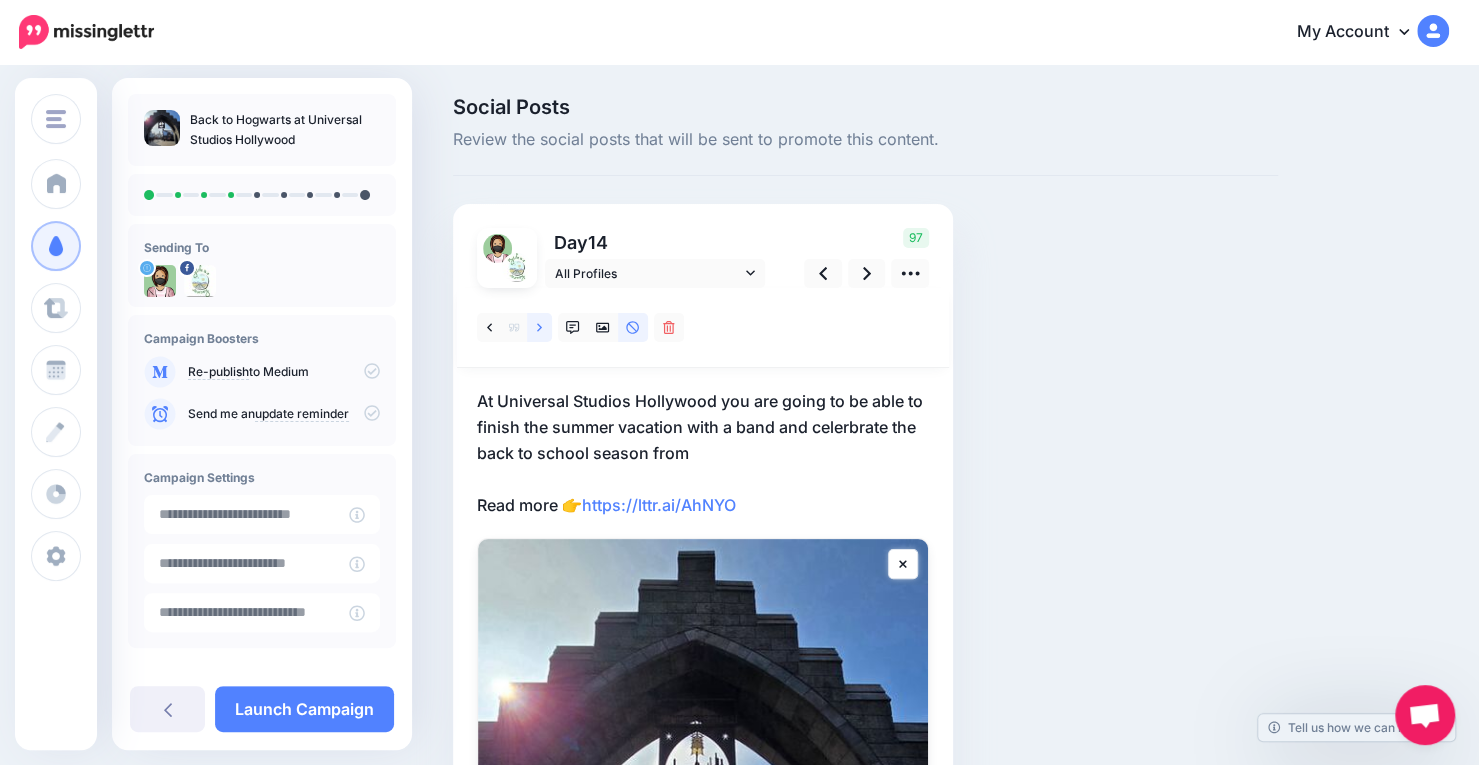 click 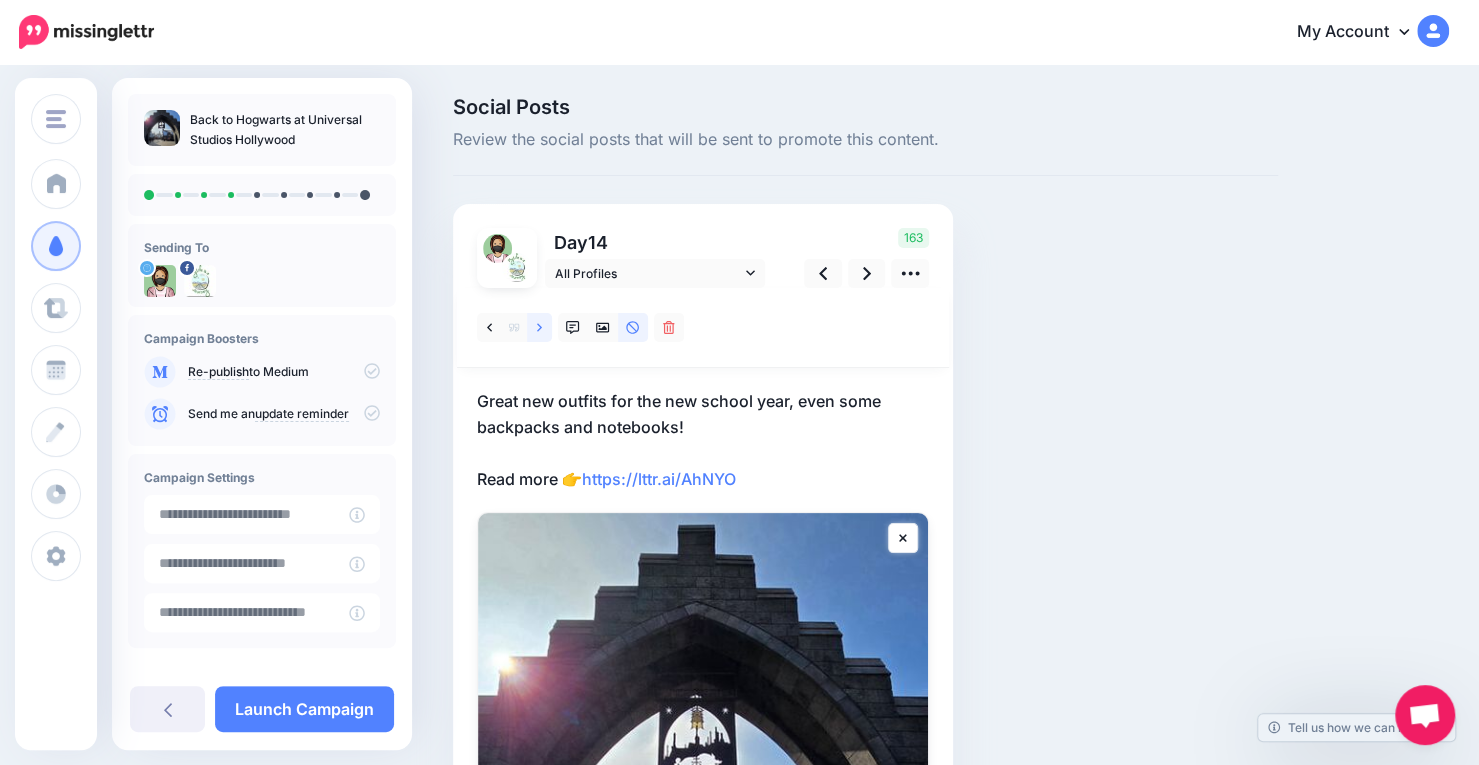 click 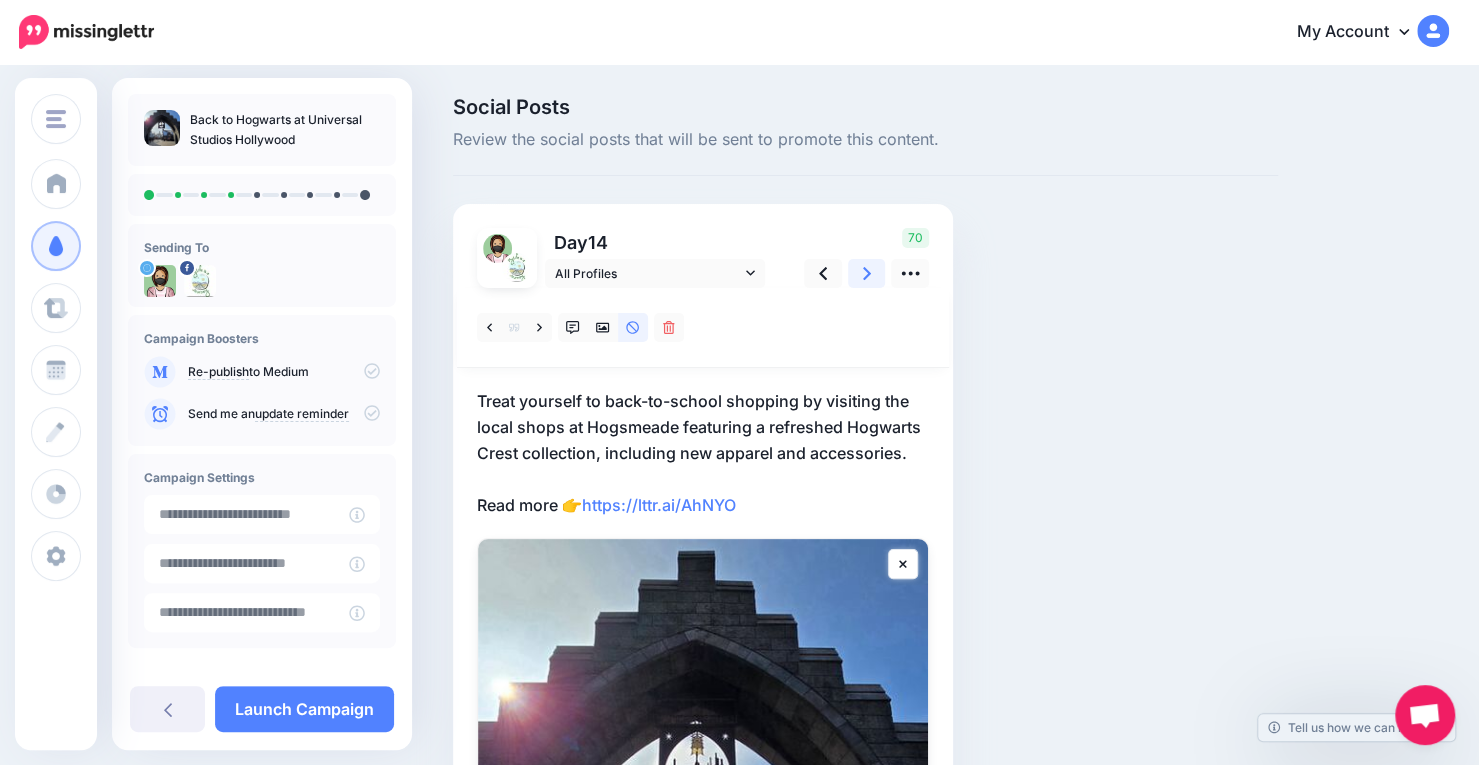 click at bounding box center [867, 273] 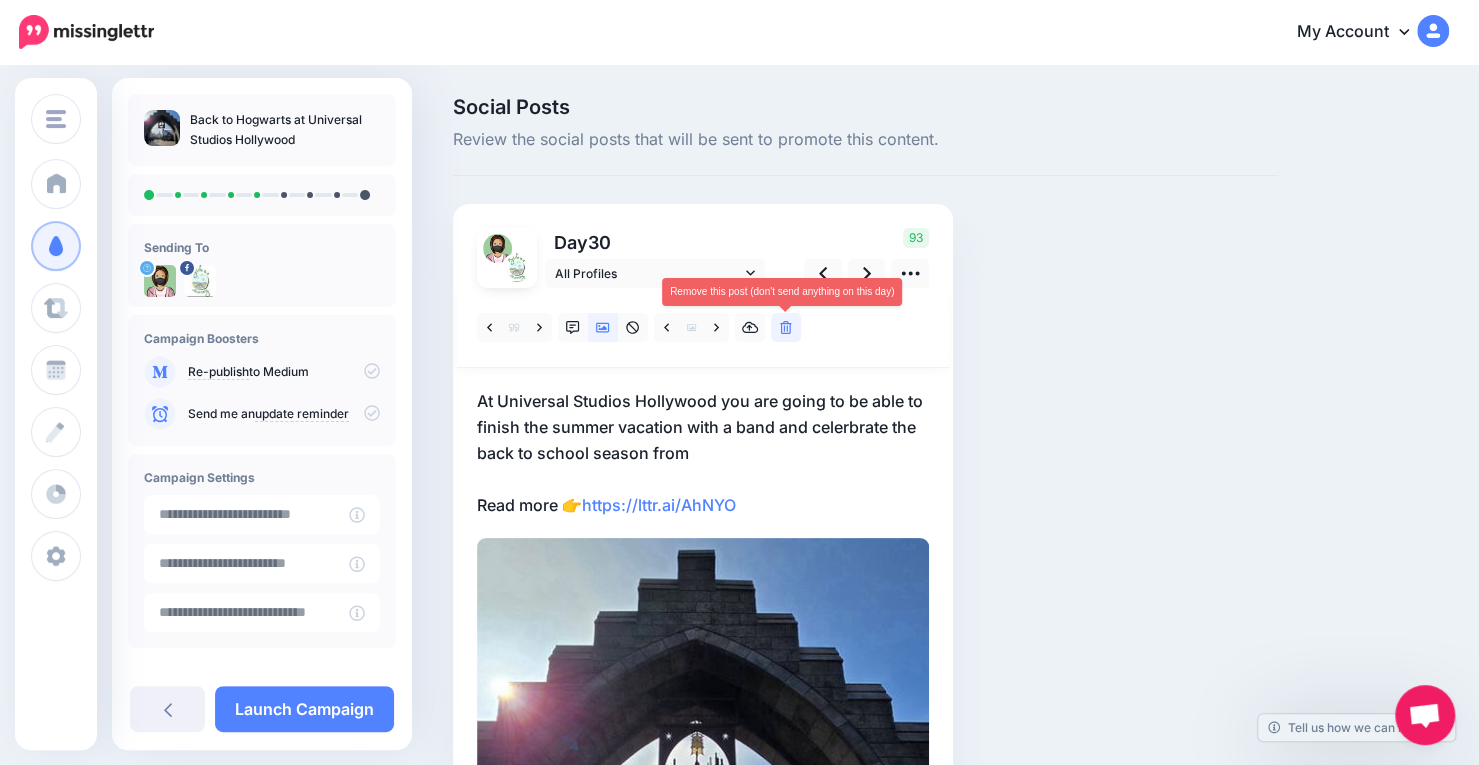 click at bounding box center (786, 327) 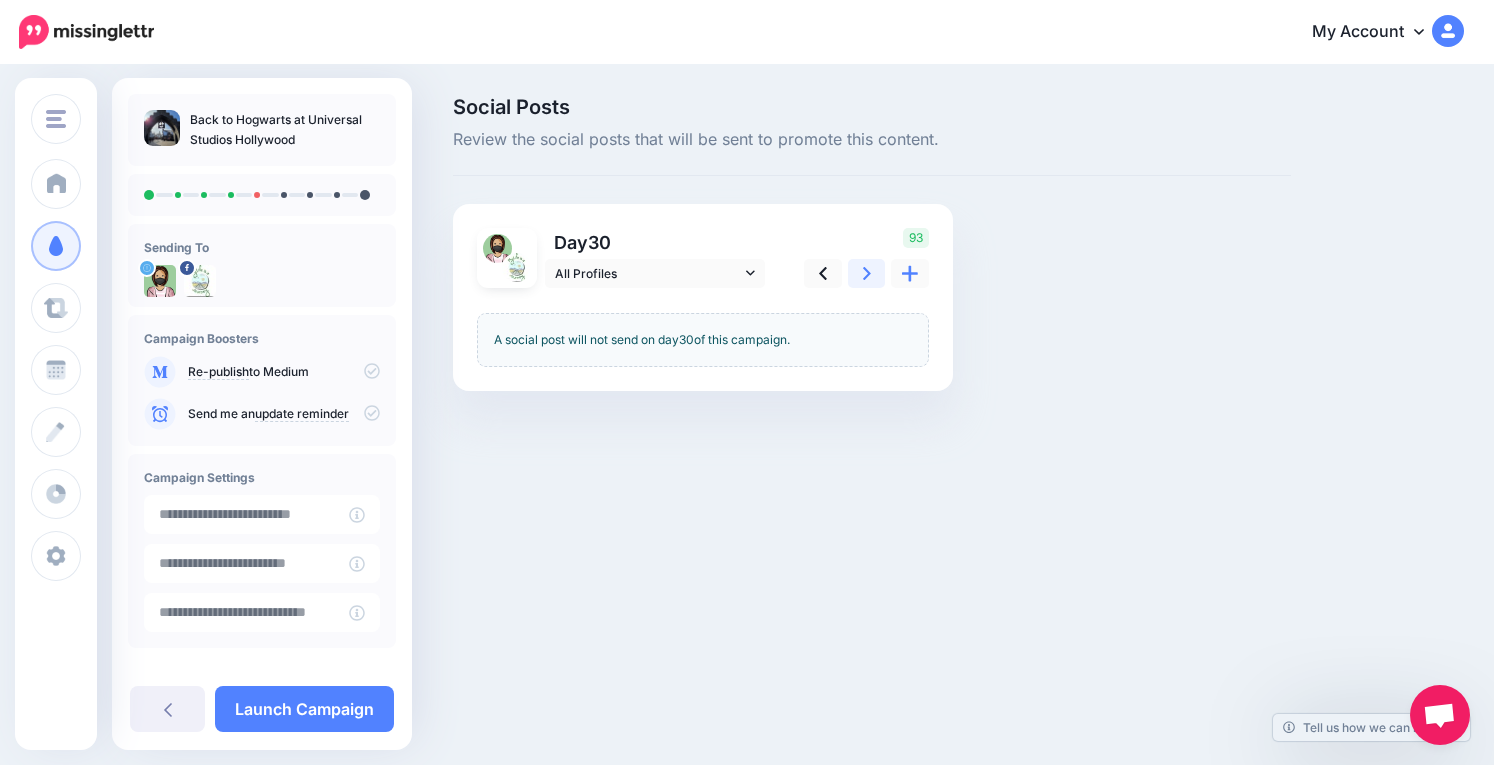click 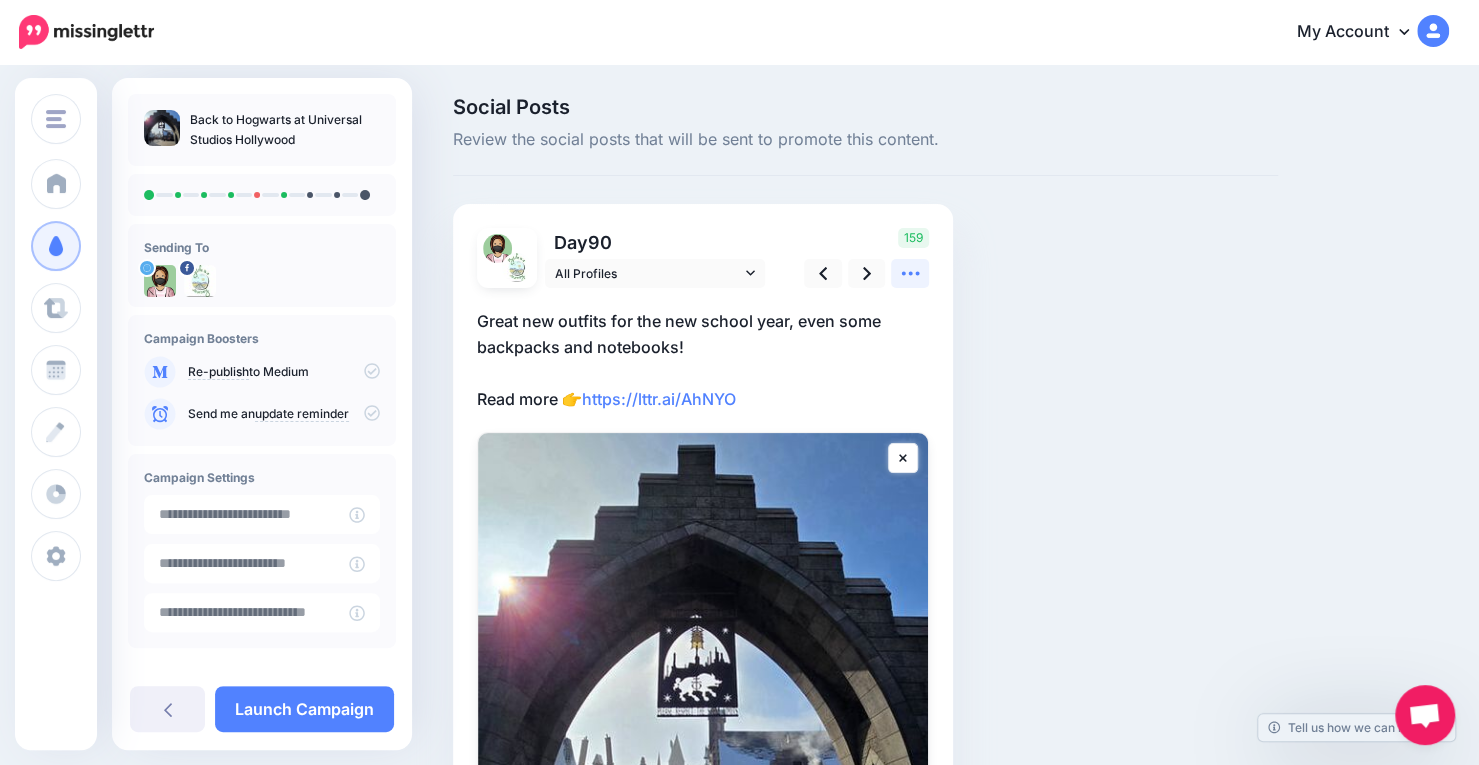click 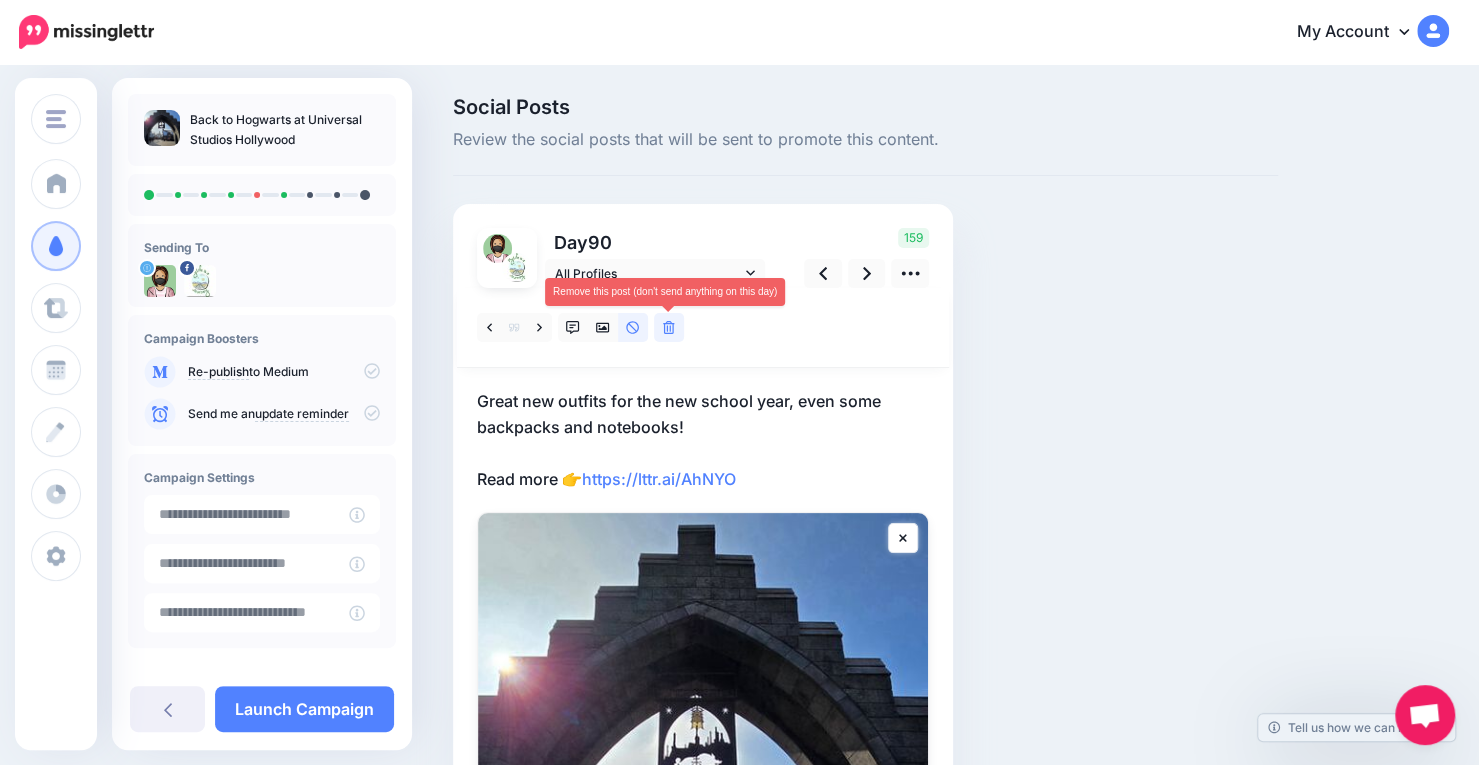 click 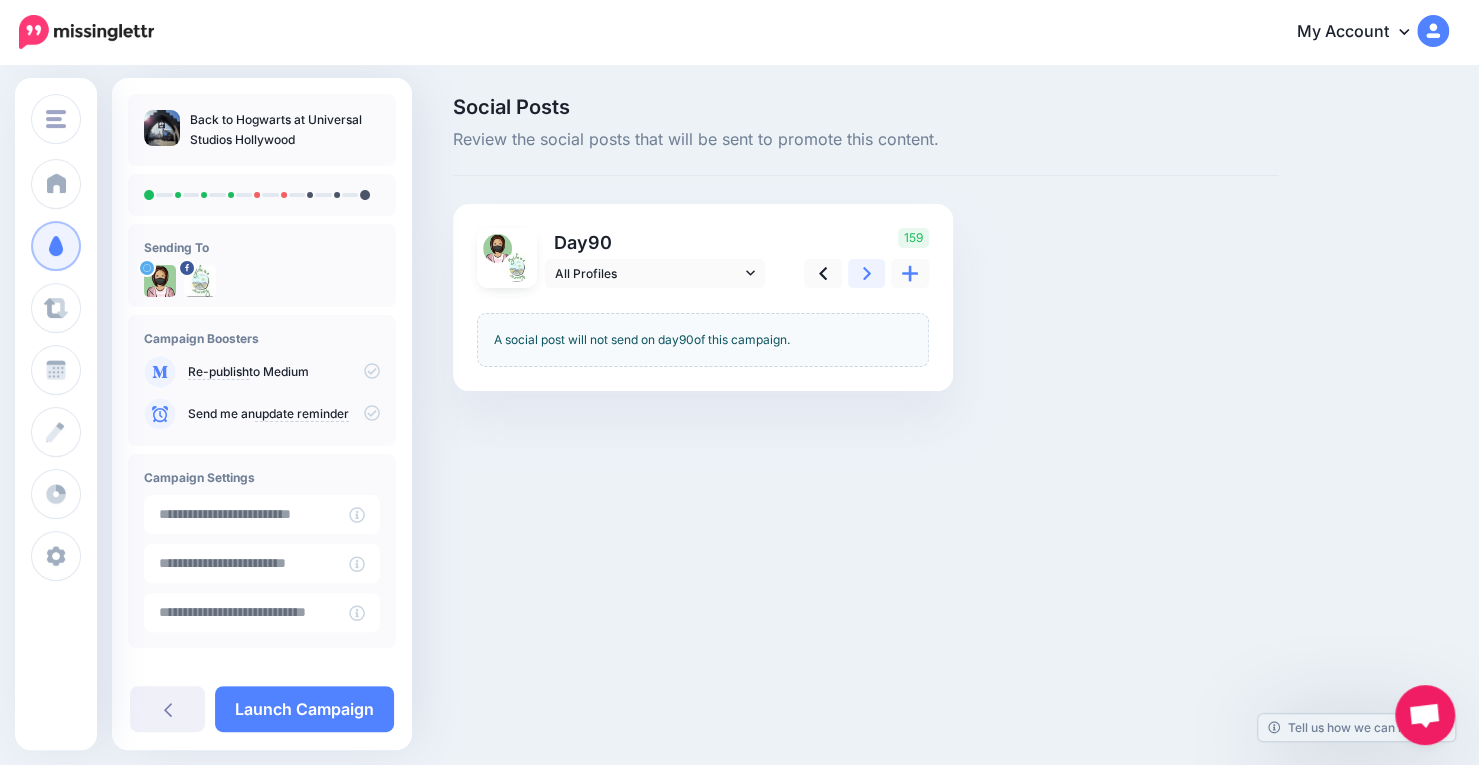 click 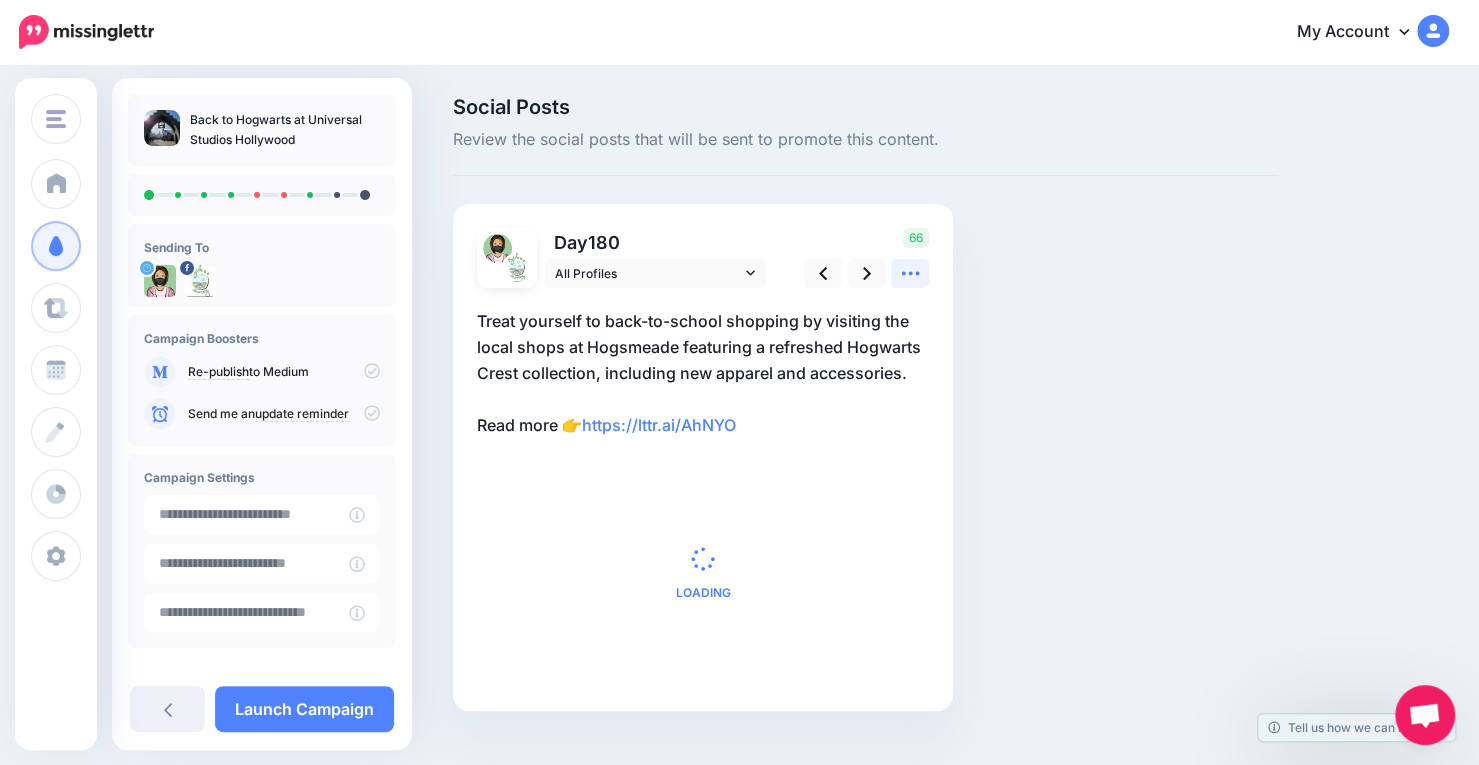 click 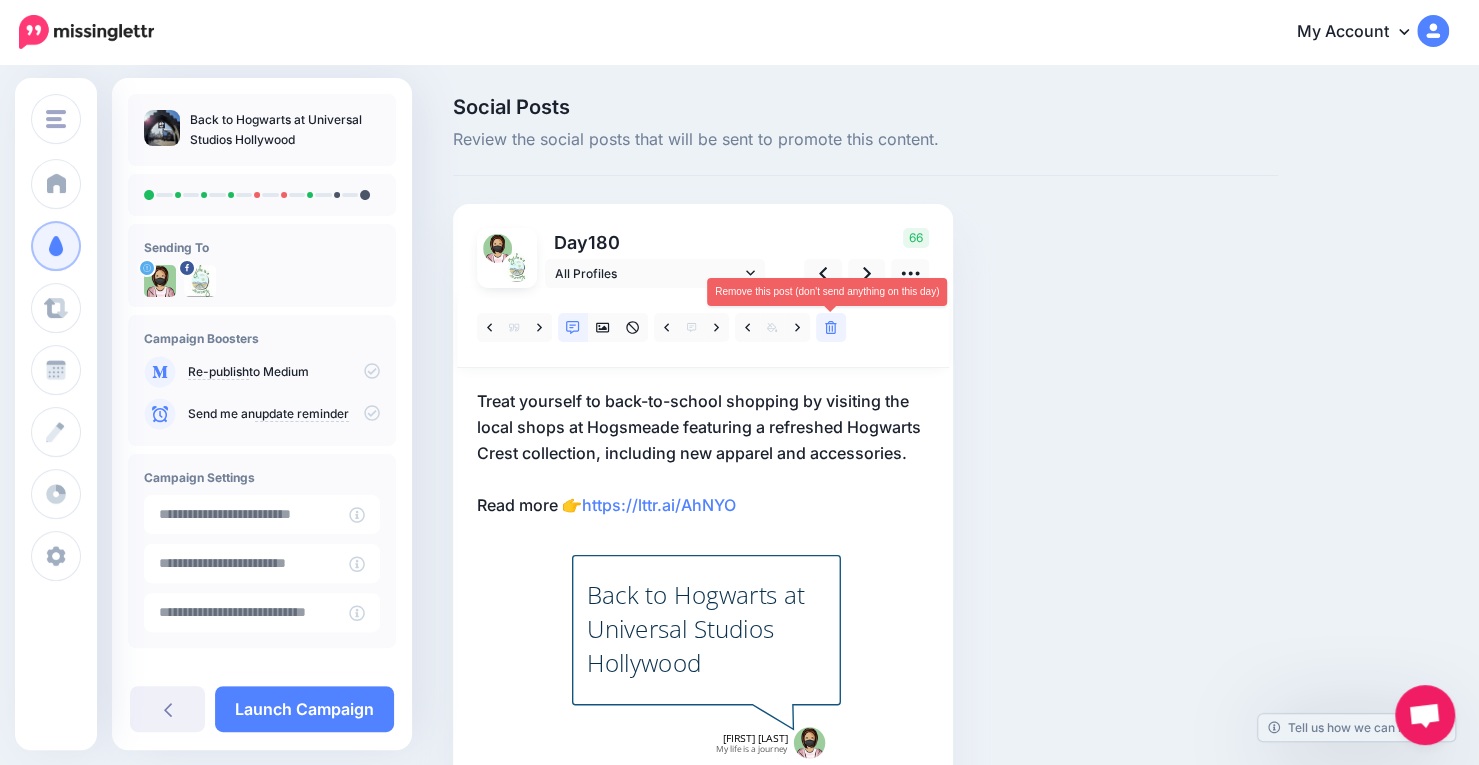 click 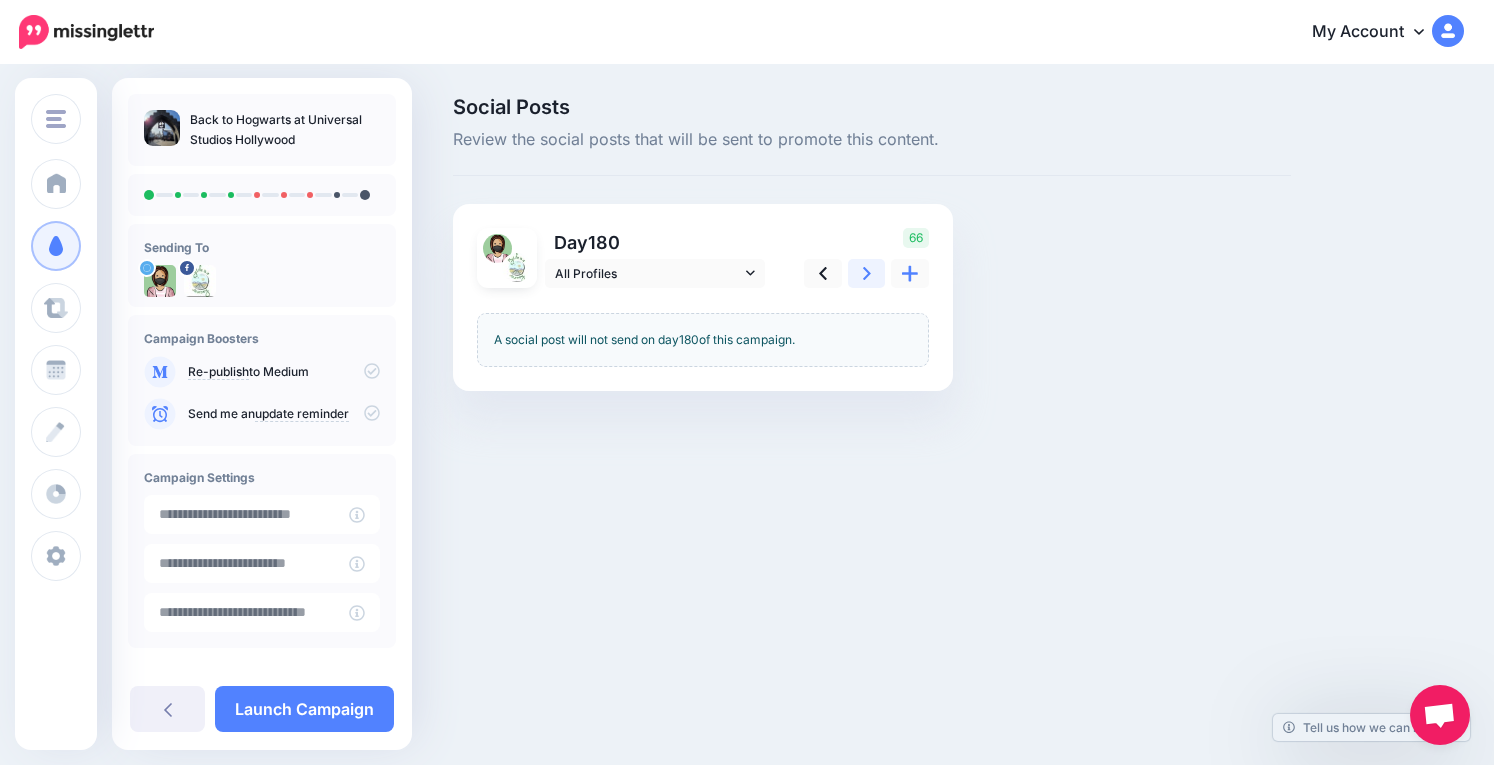 click 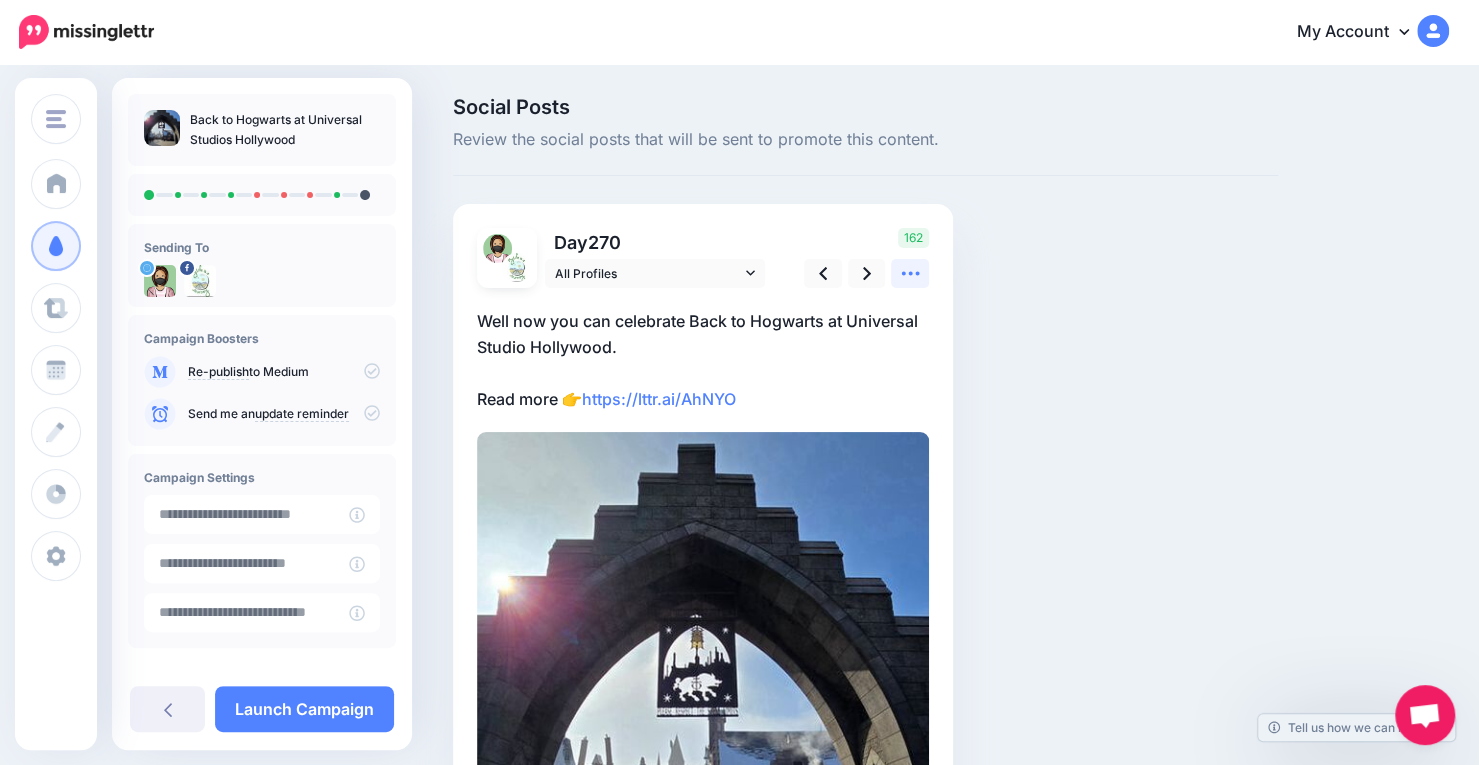 click 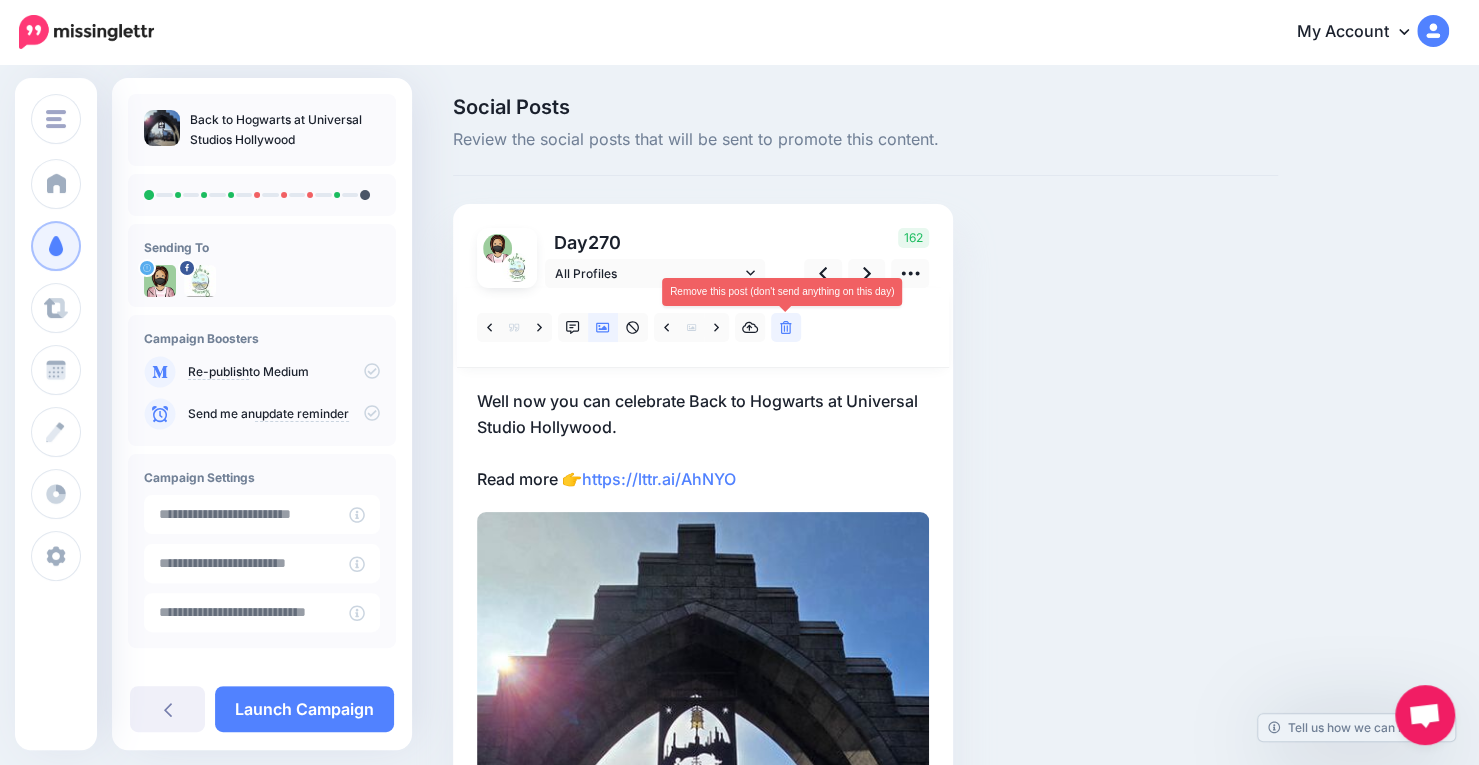 click 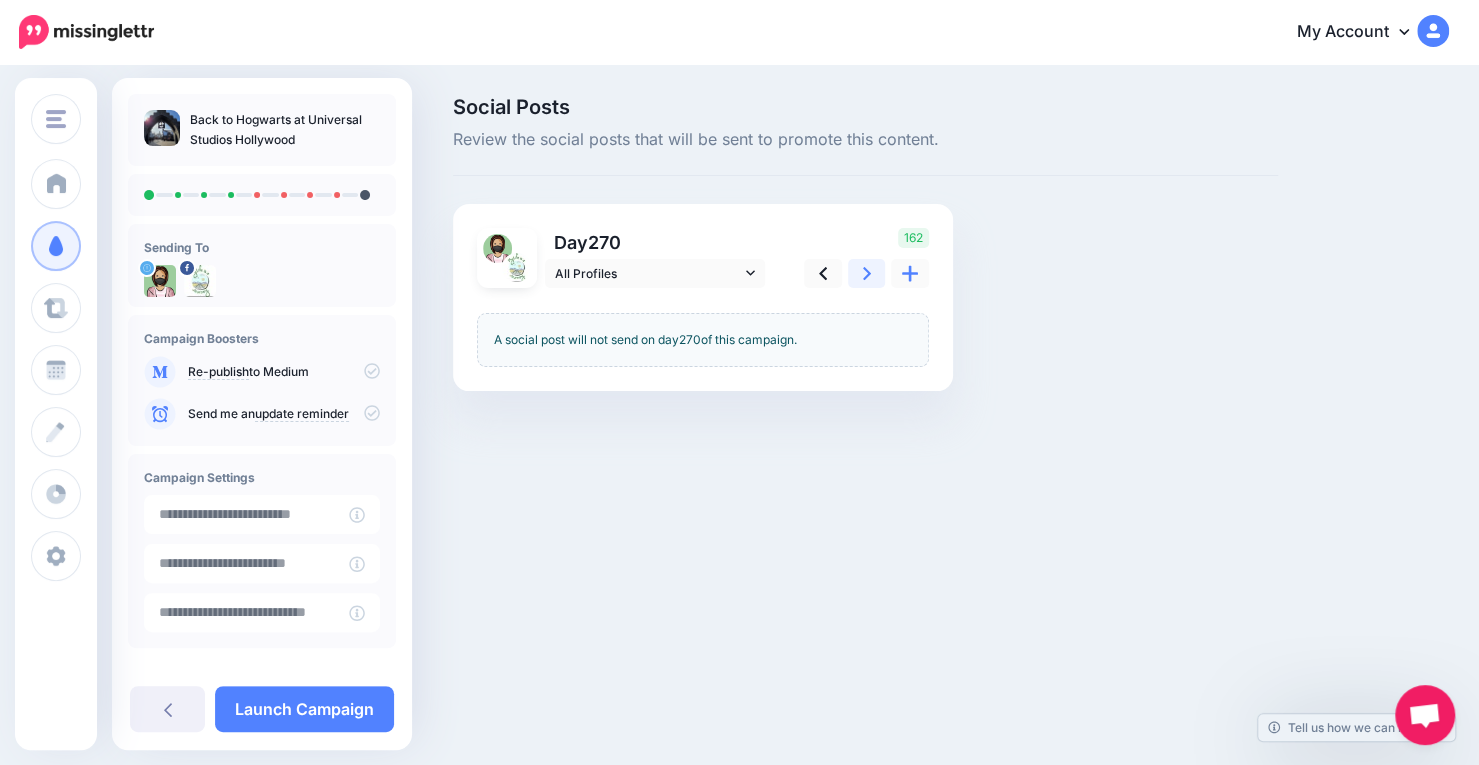 click at bounding box center [867, 273] 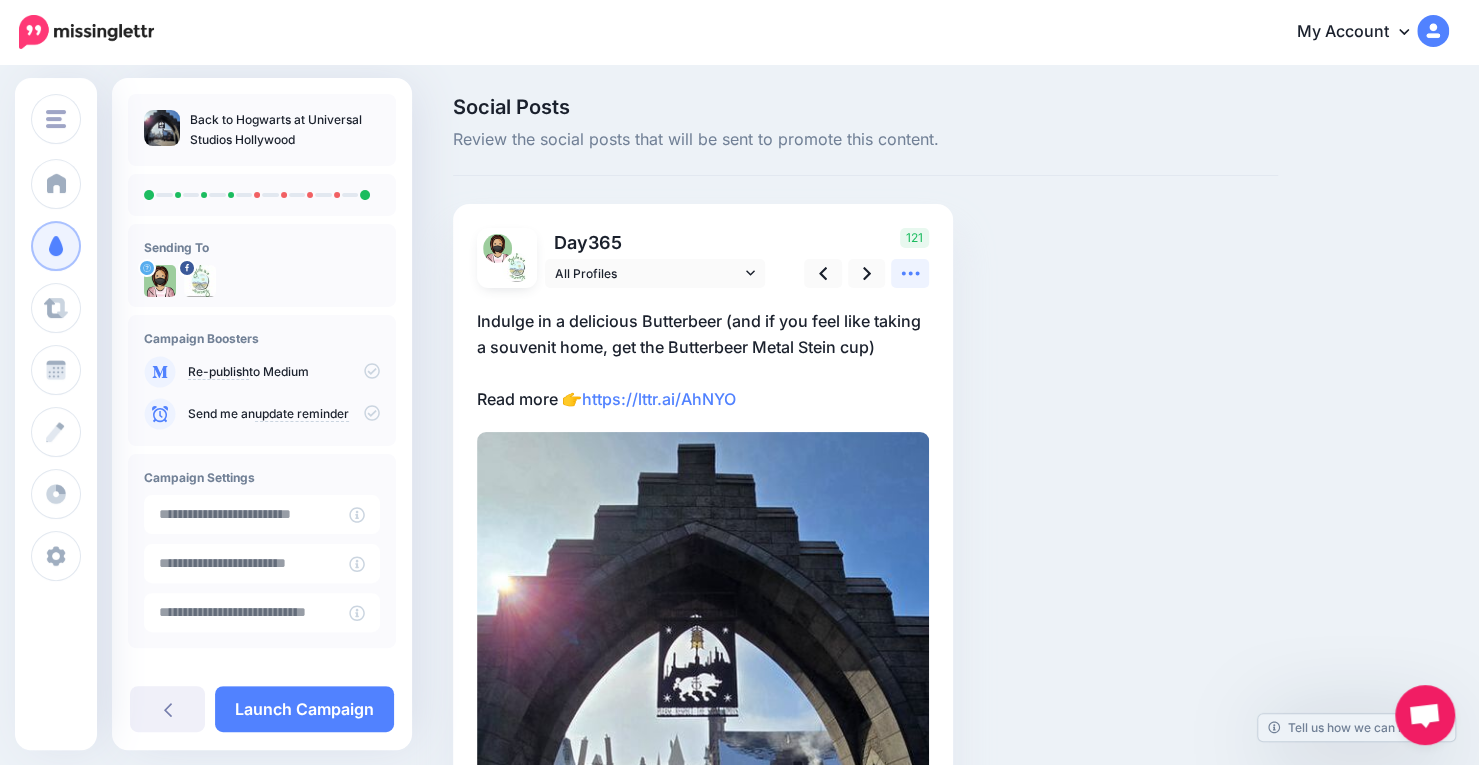 click 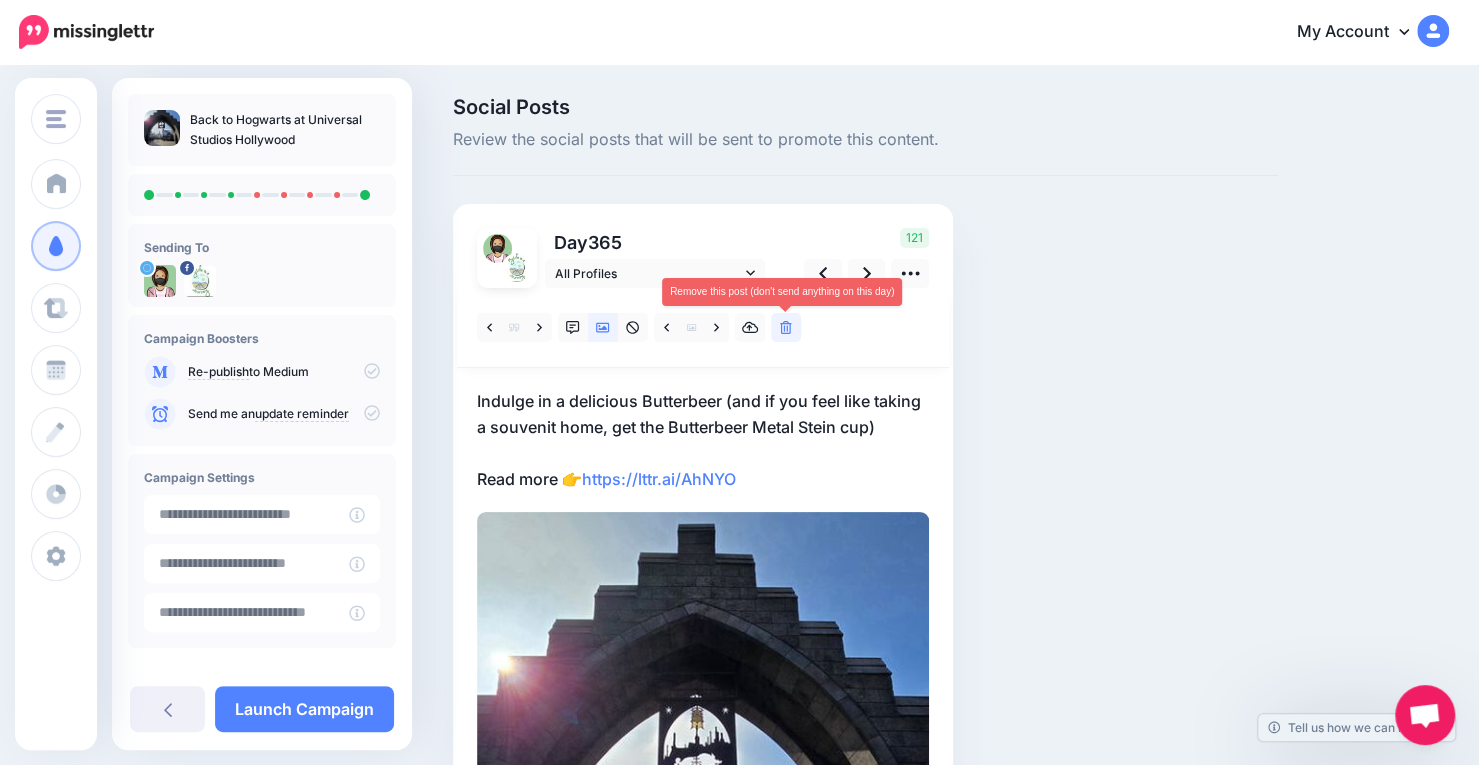 click at bounding box center [786, 327] 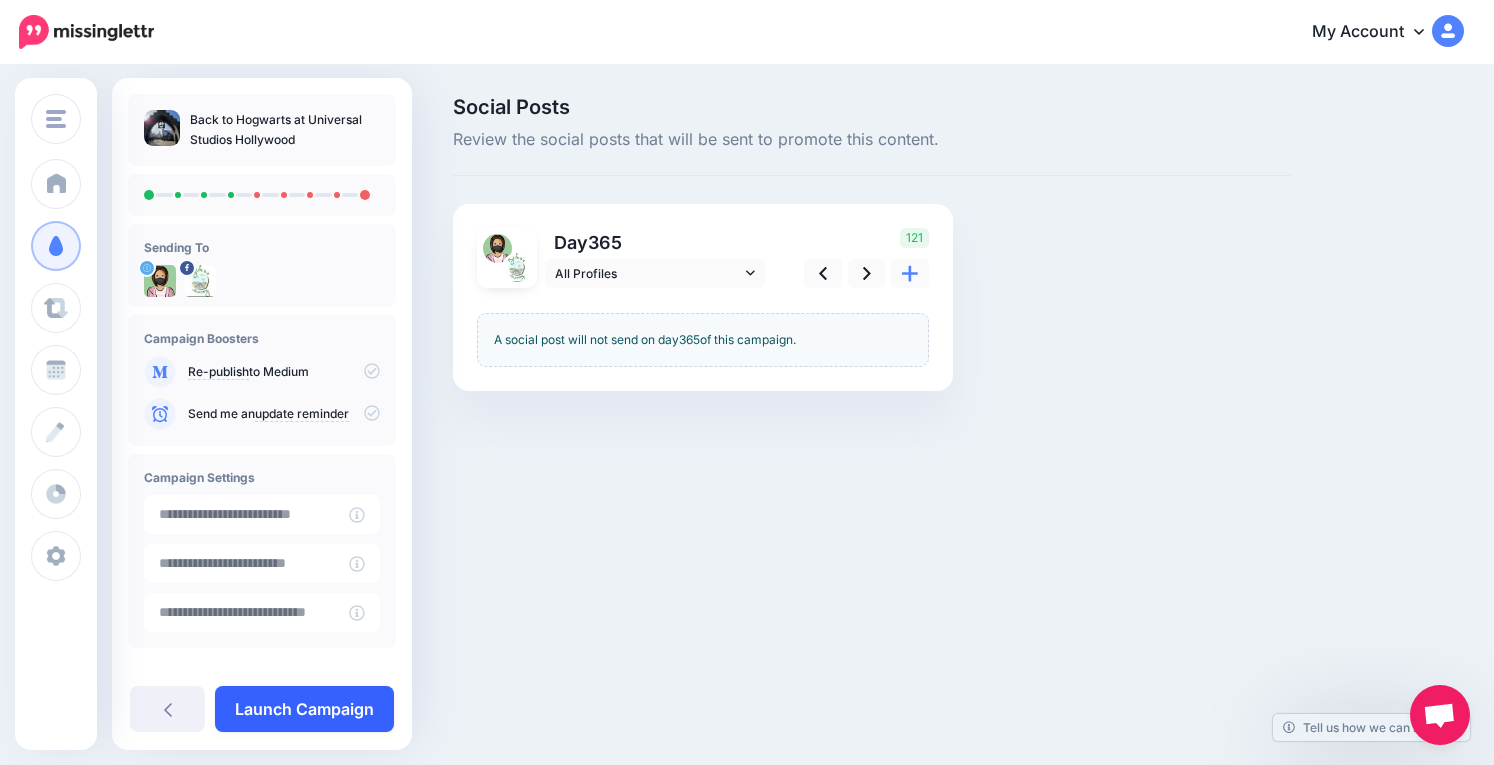 click on "Launch Campaign" at bounding box center (304, 709) 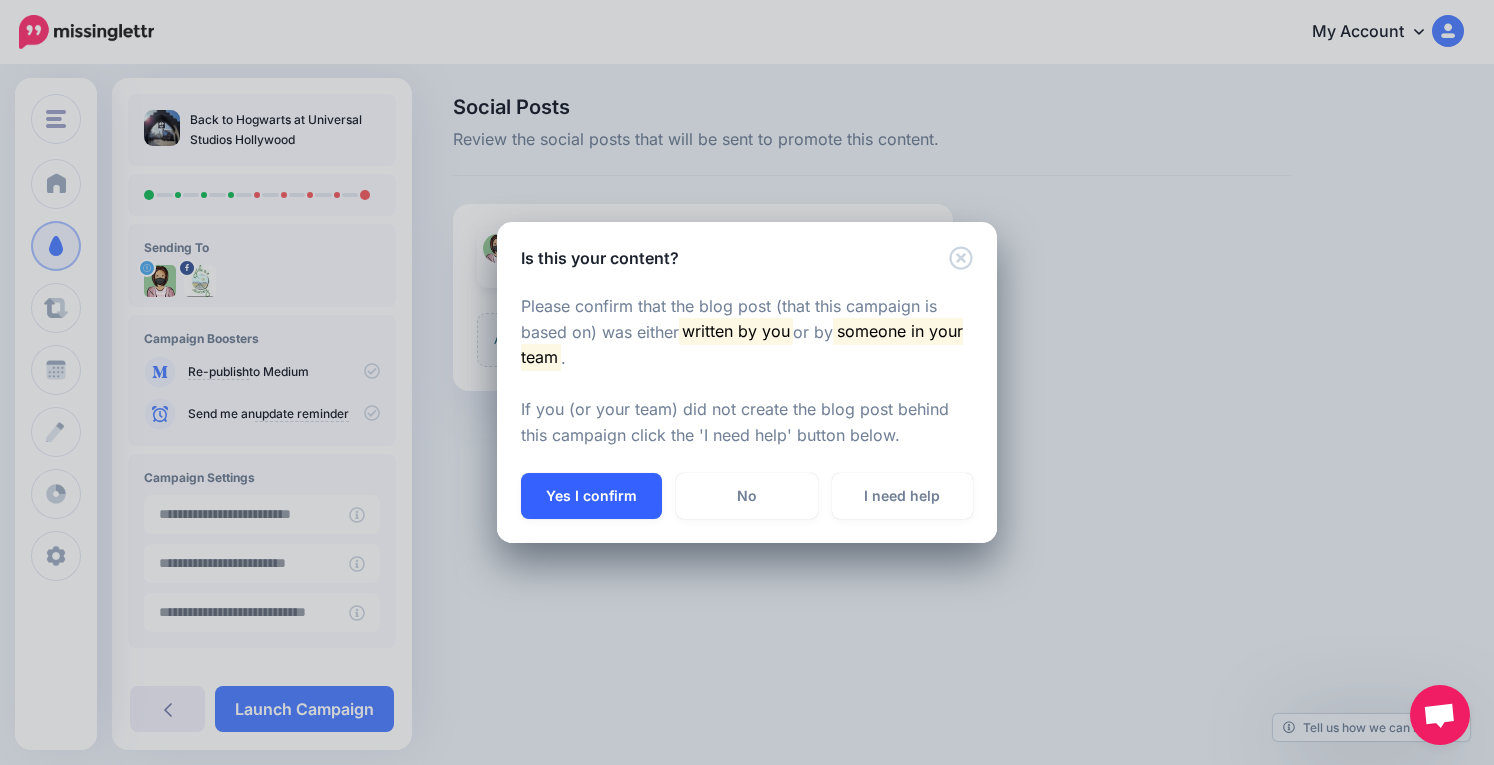 click on "Yes I confirm" at bounding box center [591, 496] 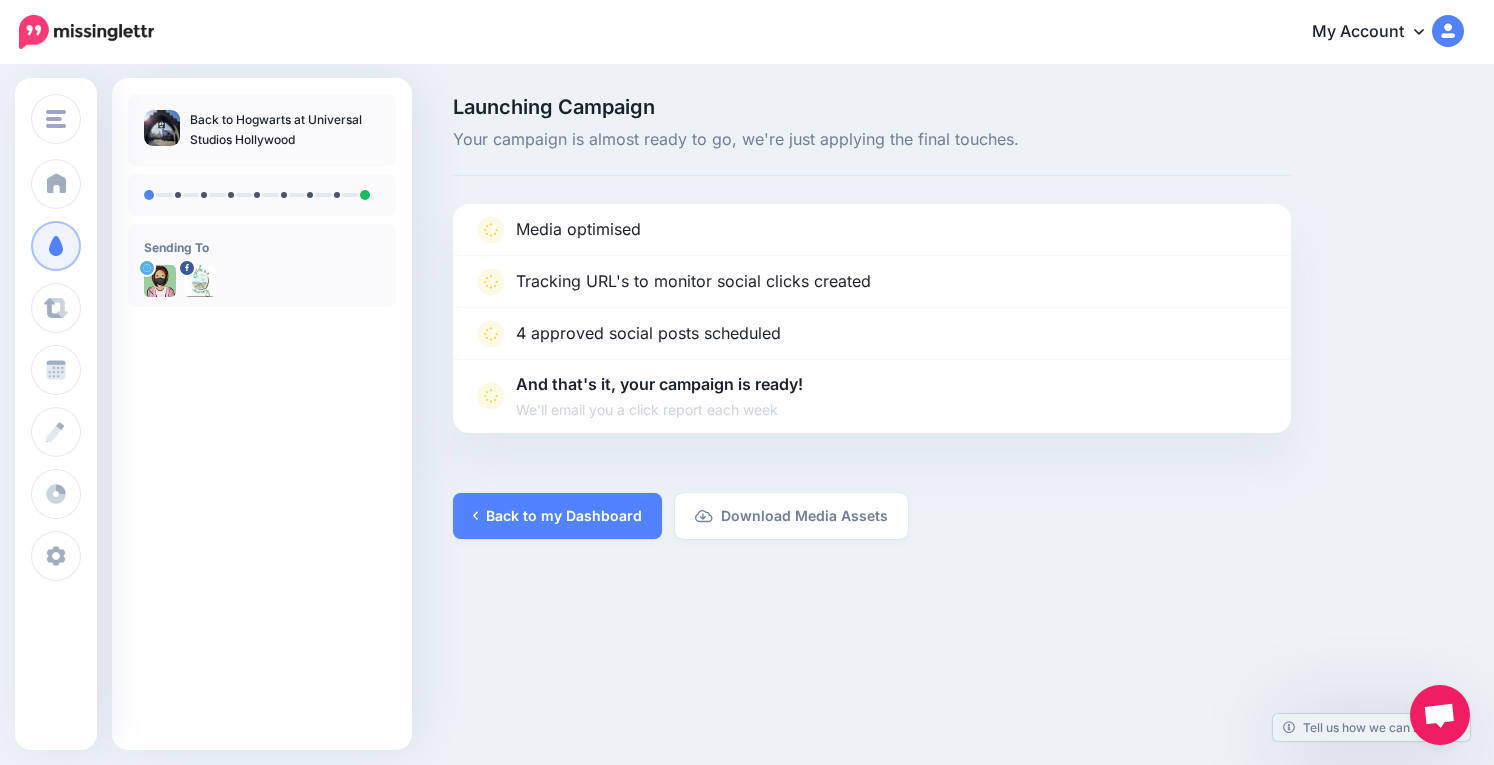 scroll, scrollTop: 0, scrollLeft: 0, axis: both 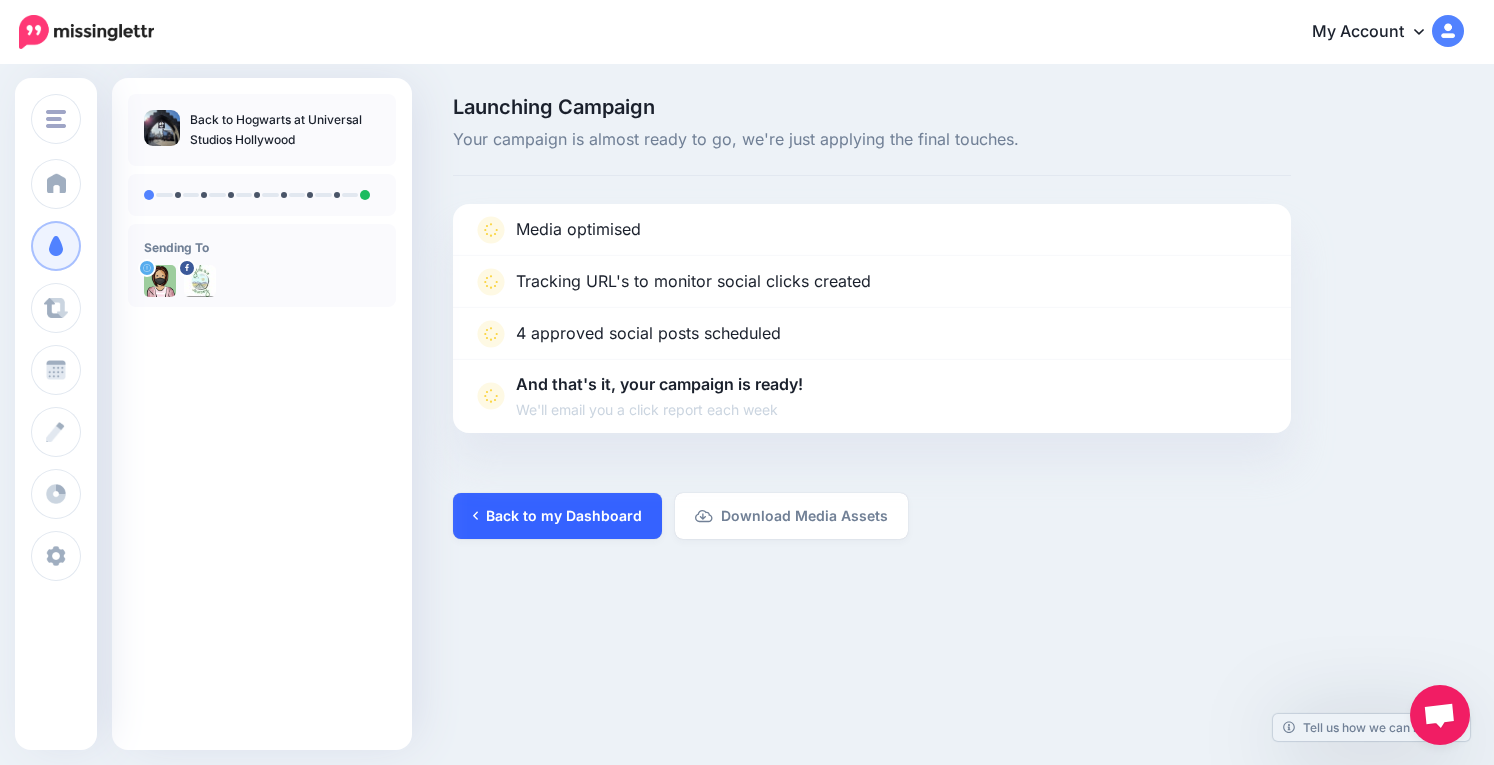click on "Back to my Dashboard" at bounding box center (557, 516) 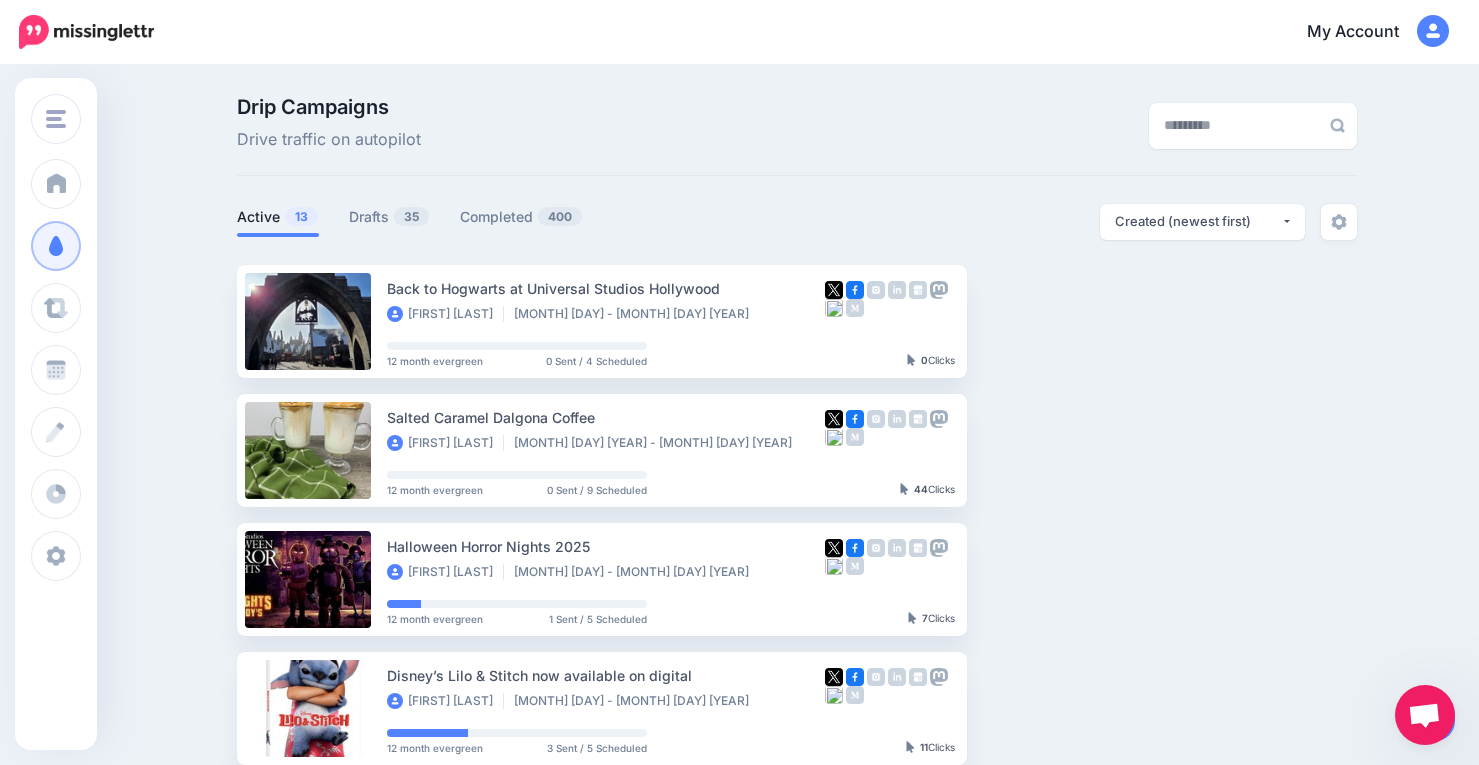scroll, scrollTop: 0, scrollLeft: 0, axis: both 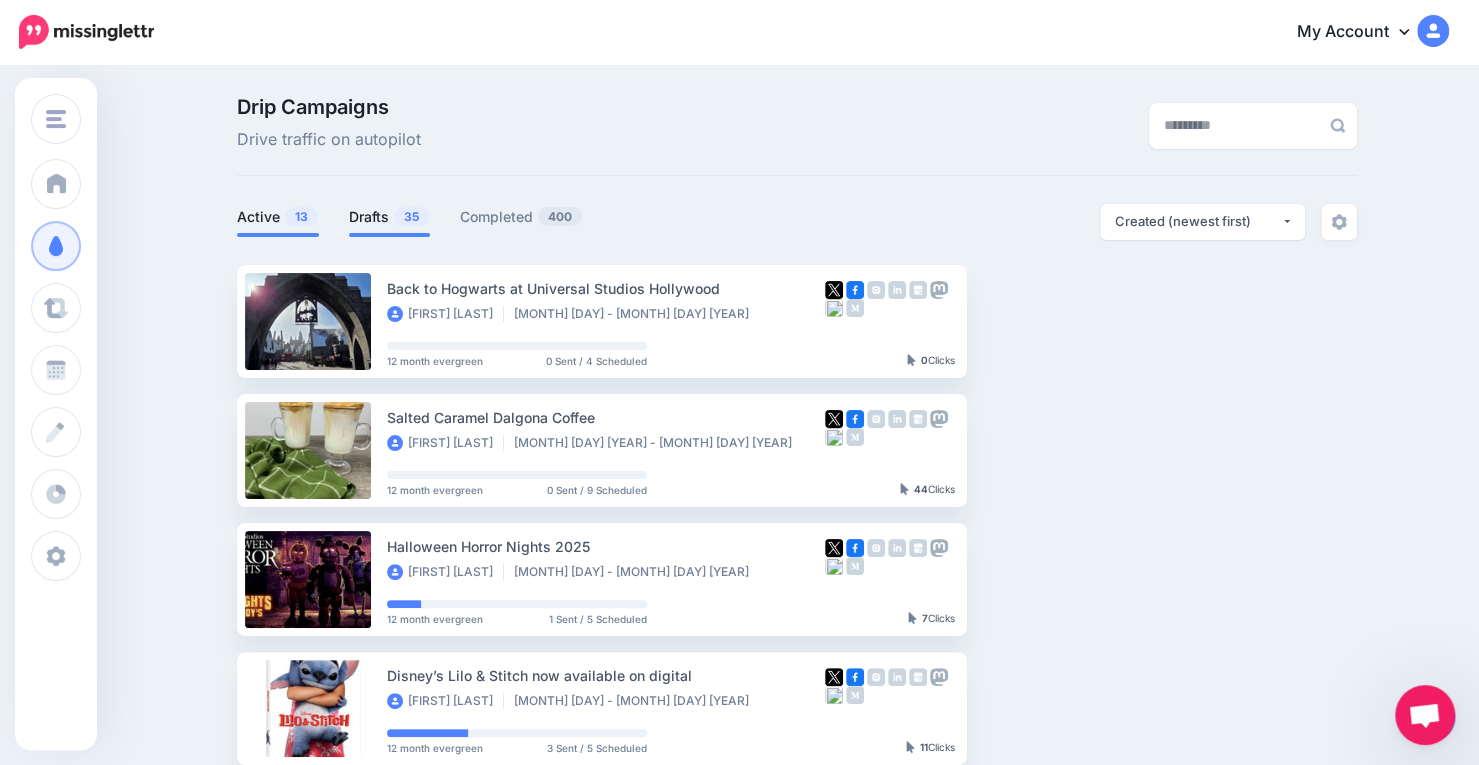 click on "Drafts  35" at bounding box center (389, 217) 